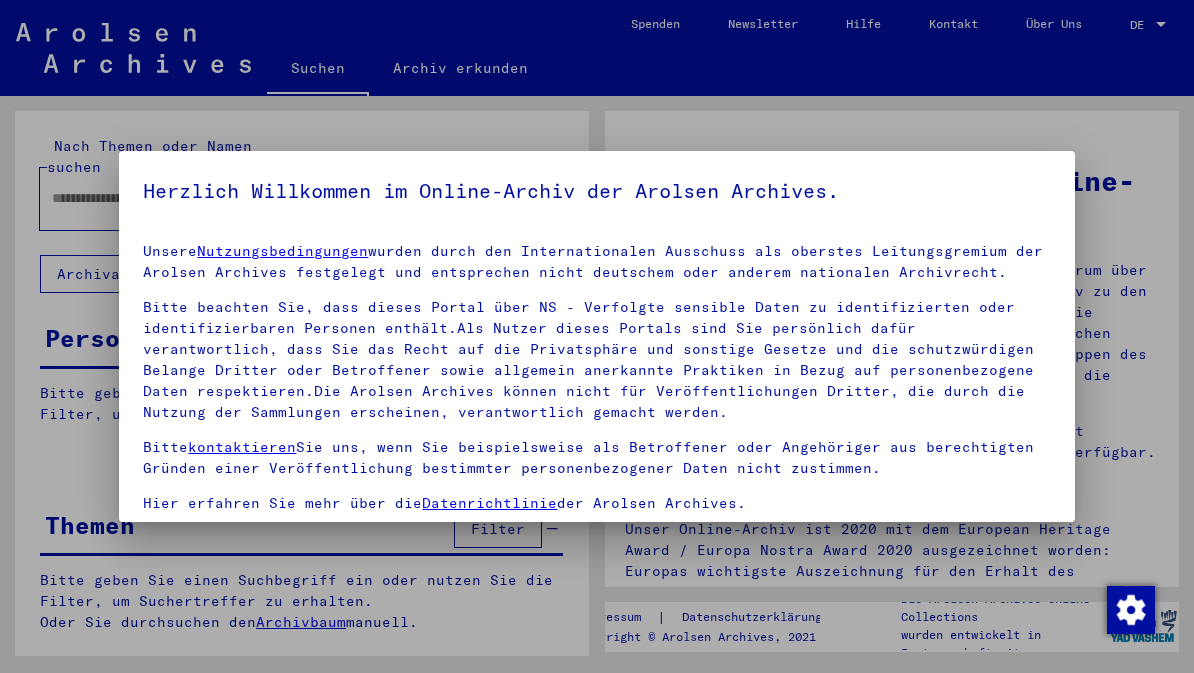 scroll, scrollTop: 0, scrollLeft: 0, axis: both 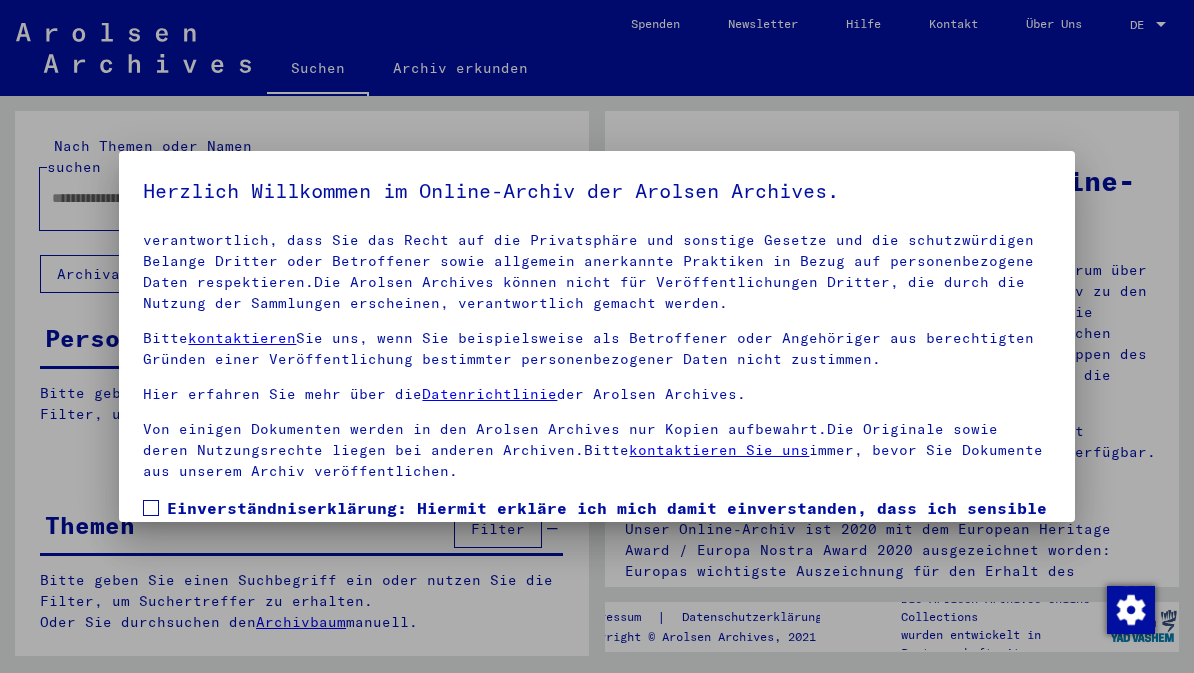 click at bounding box center [151, 508] 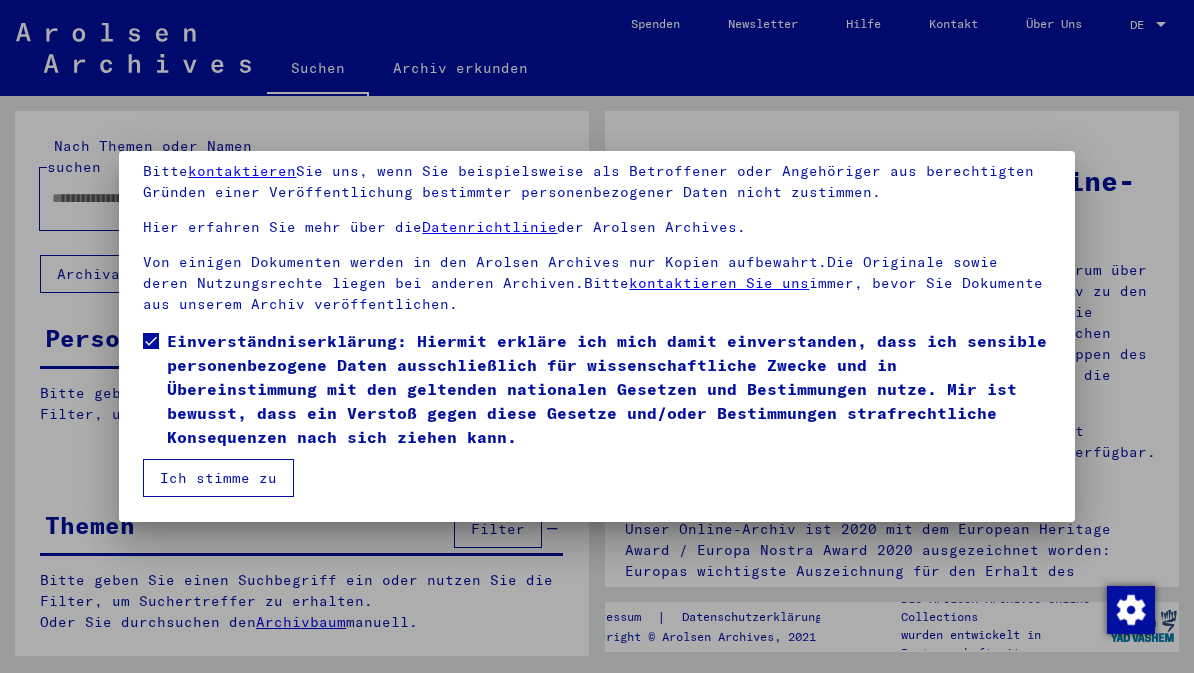 scroll, scrollTop: 167, scrollLeft: 0, axis: vertical 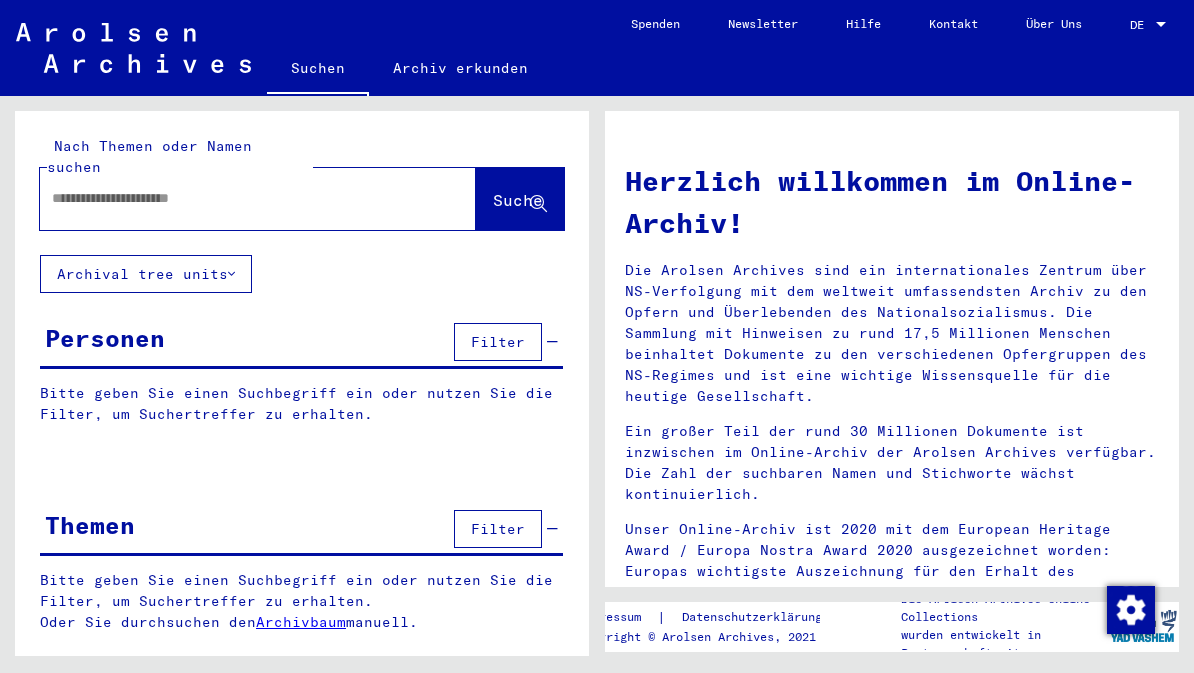 click at bounding box center (234, 198) 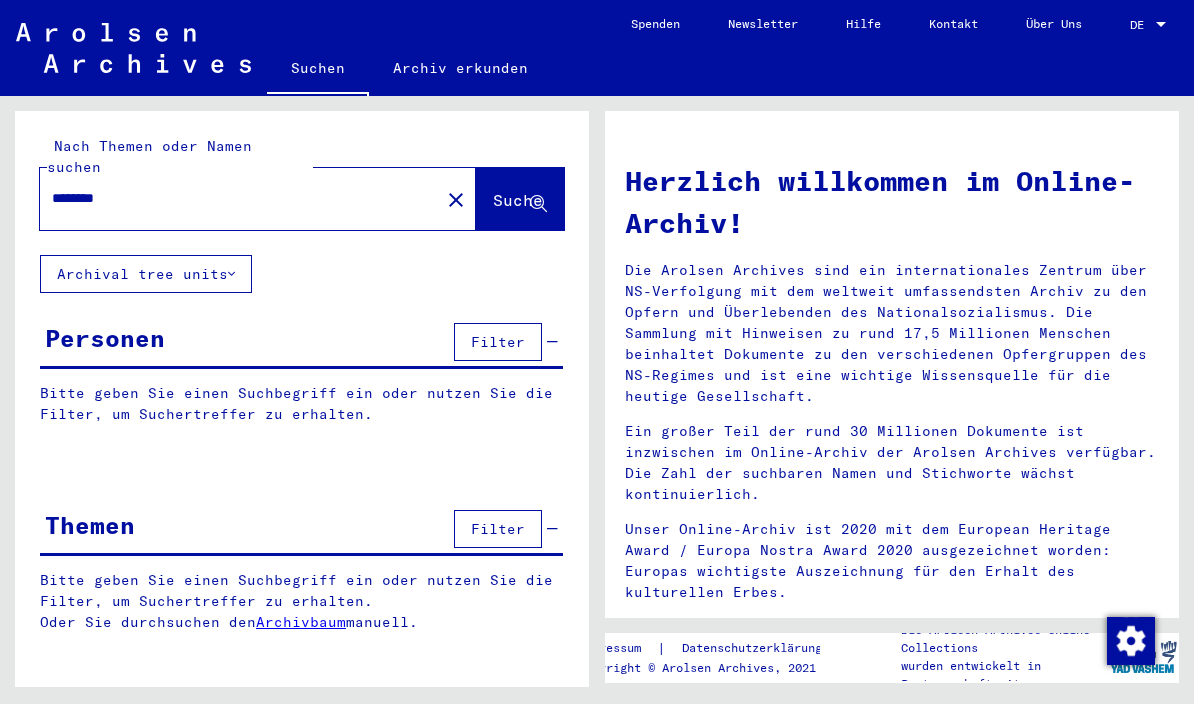 type on "********" 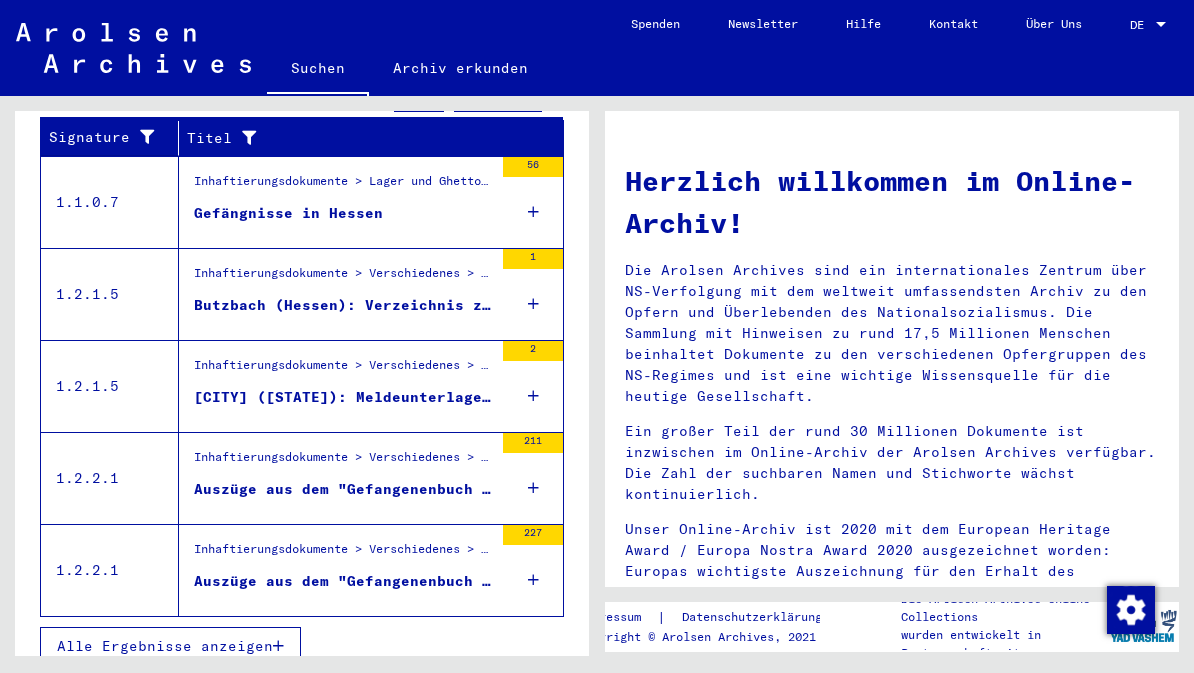 scroll, scrollTop: 726, scrollLeft: 0, axis: vertical 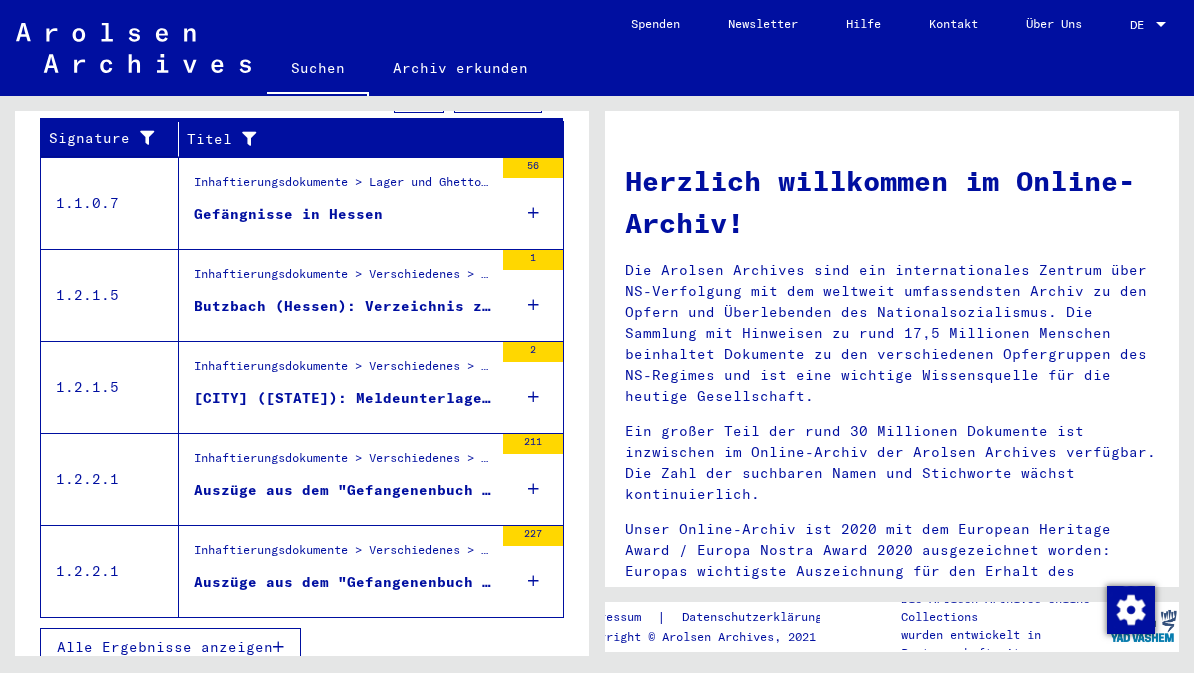 click on "Alle Ergebnisse anzeigen" at bounding box center (165, 647) 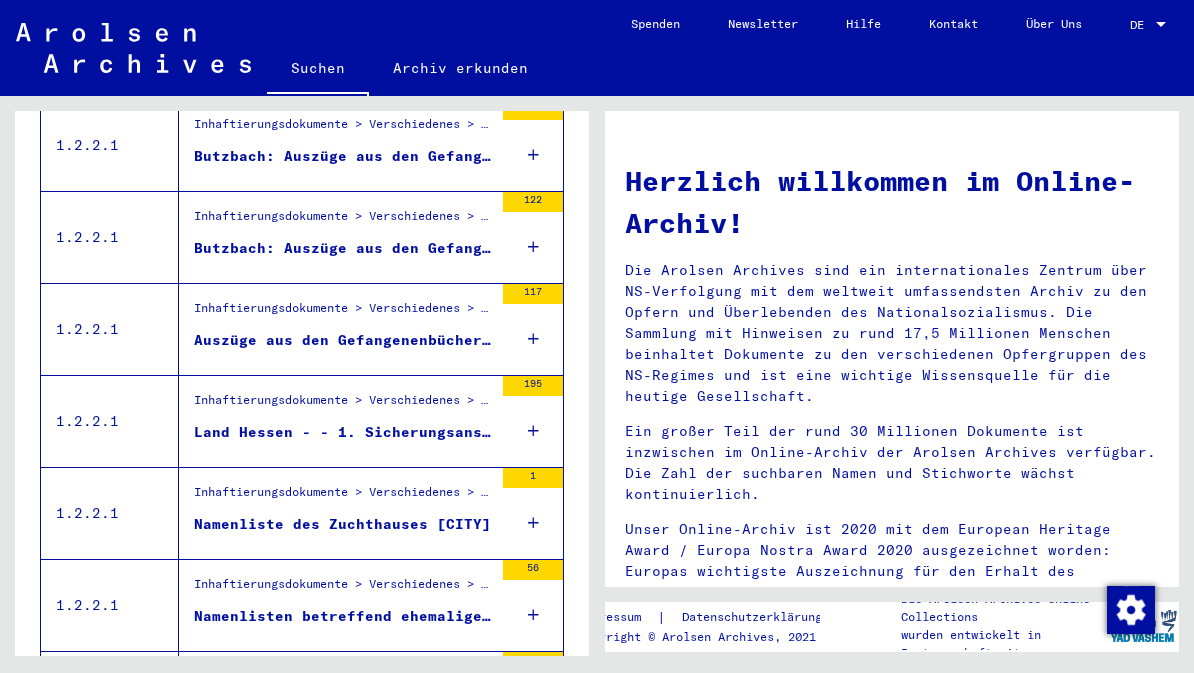 scroll, scrollTop: 1341, scrollLeft: 0, axis: vertical 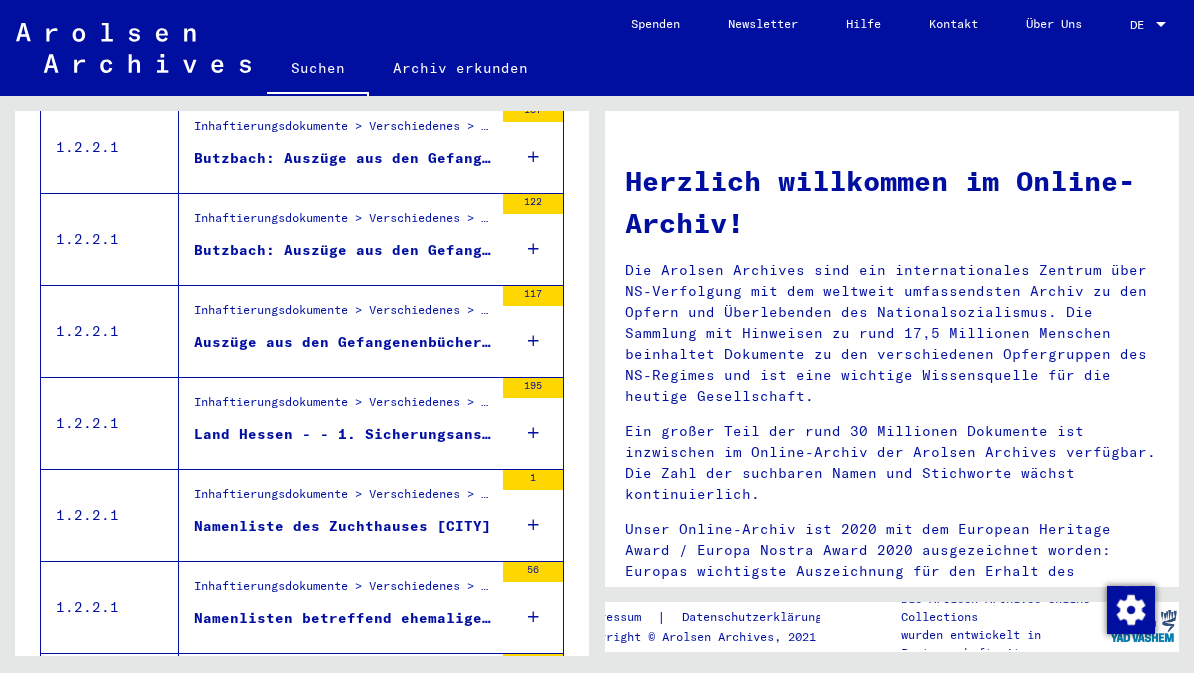 click on "Namenliste des Zuchthauses [CITY]" at bounding box center [342, 526] 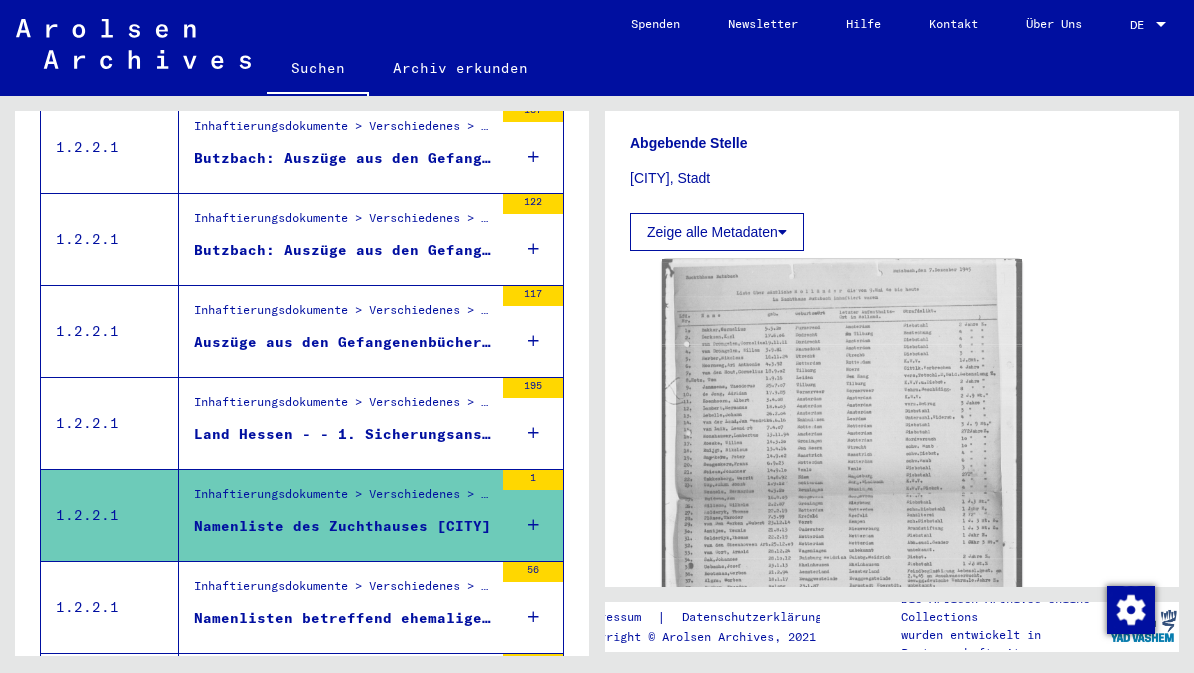 scroll, scrollTop: 385, scrollLeft: 0, axis: vertical 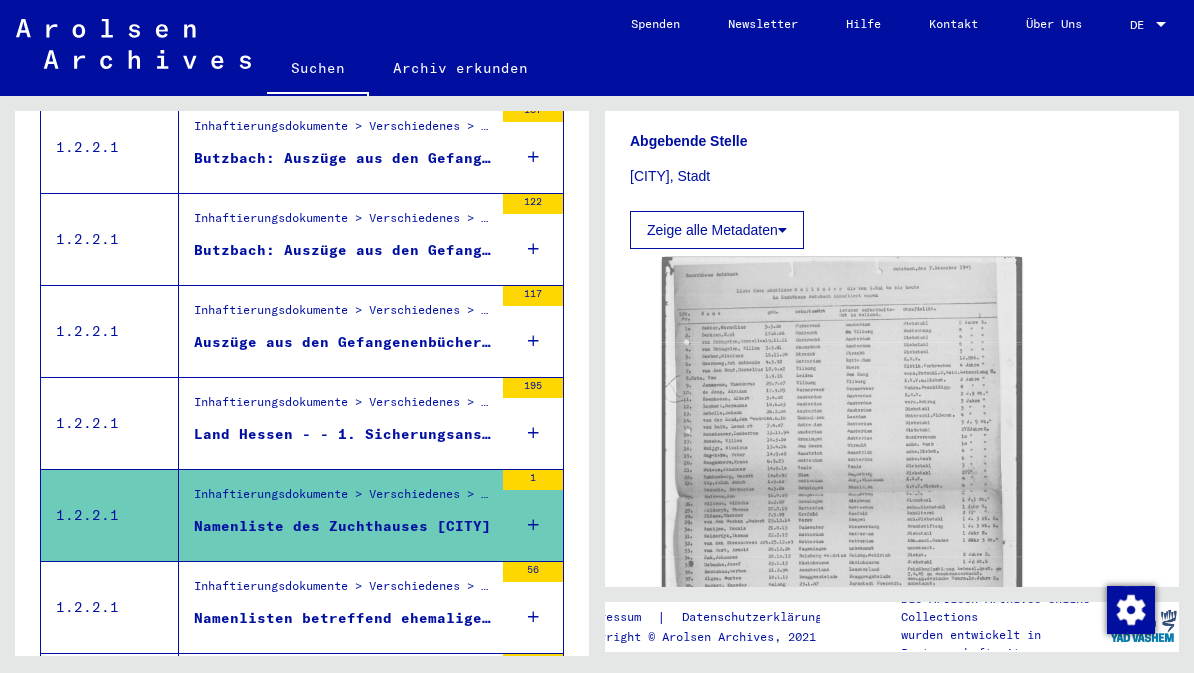 click 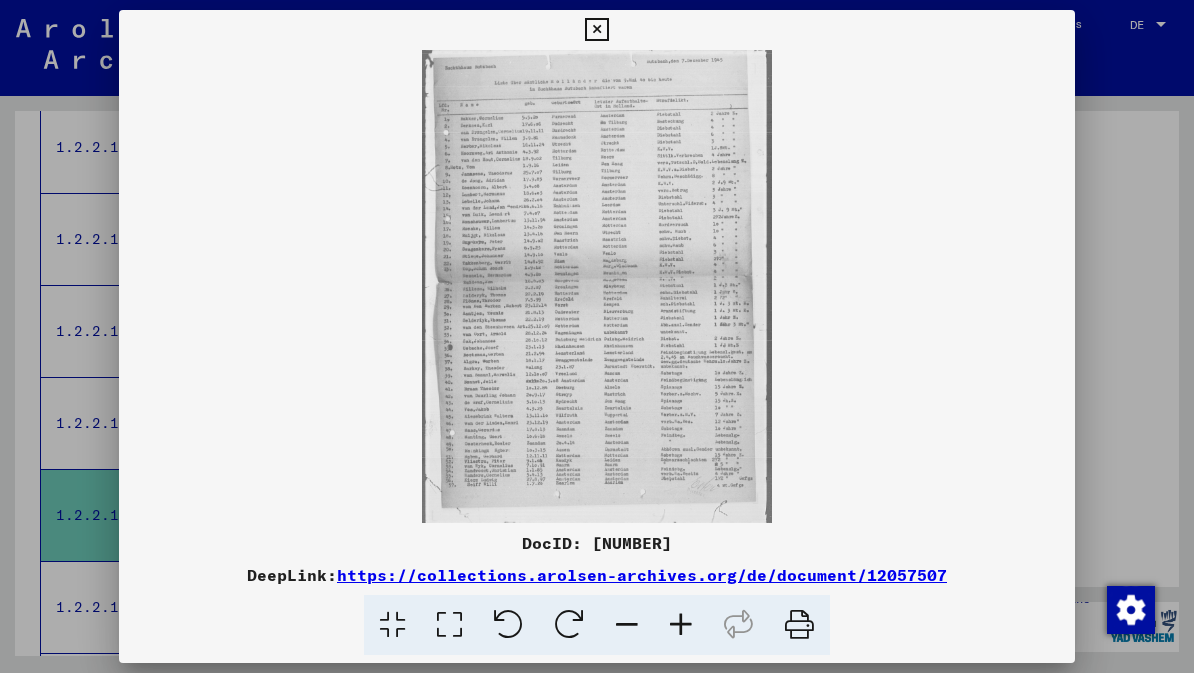 click at bounding box center [596, 30] 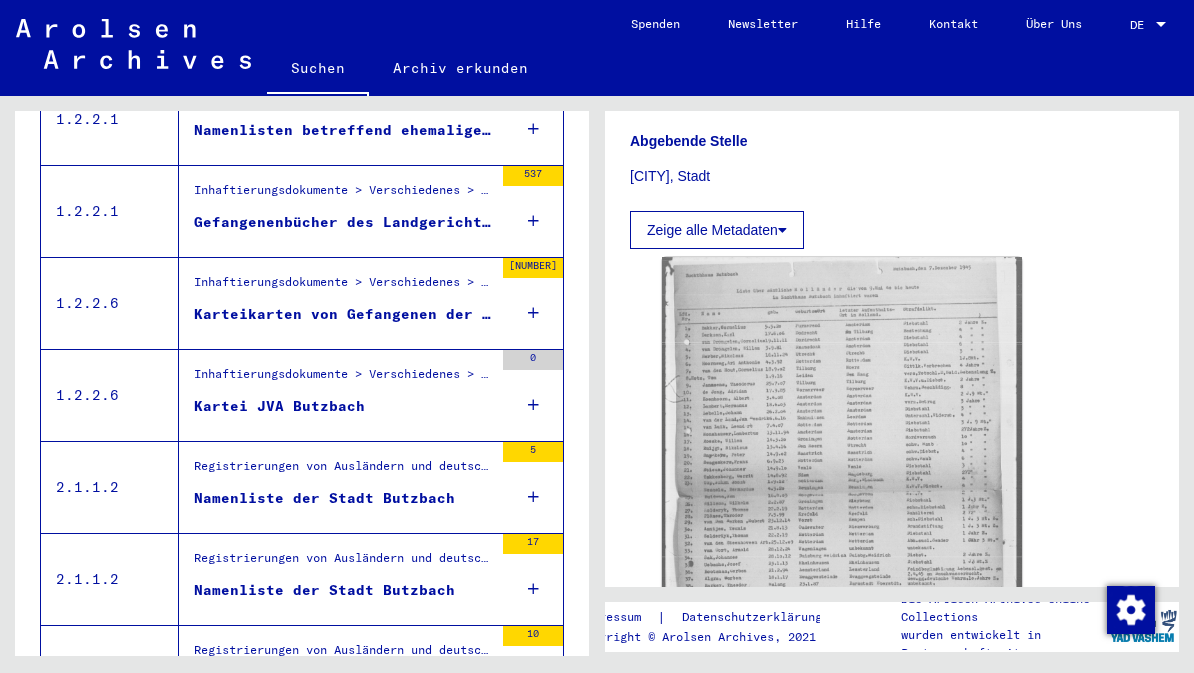 scroll, scrollTop: 1927, scrollLeft: 0, axis: vertical 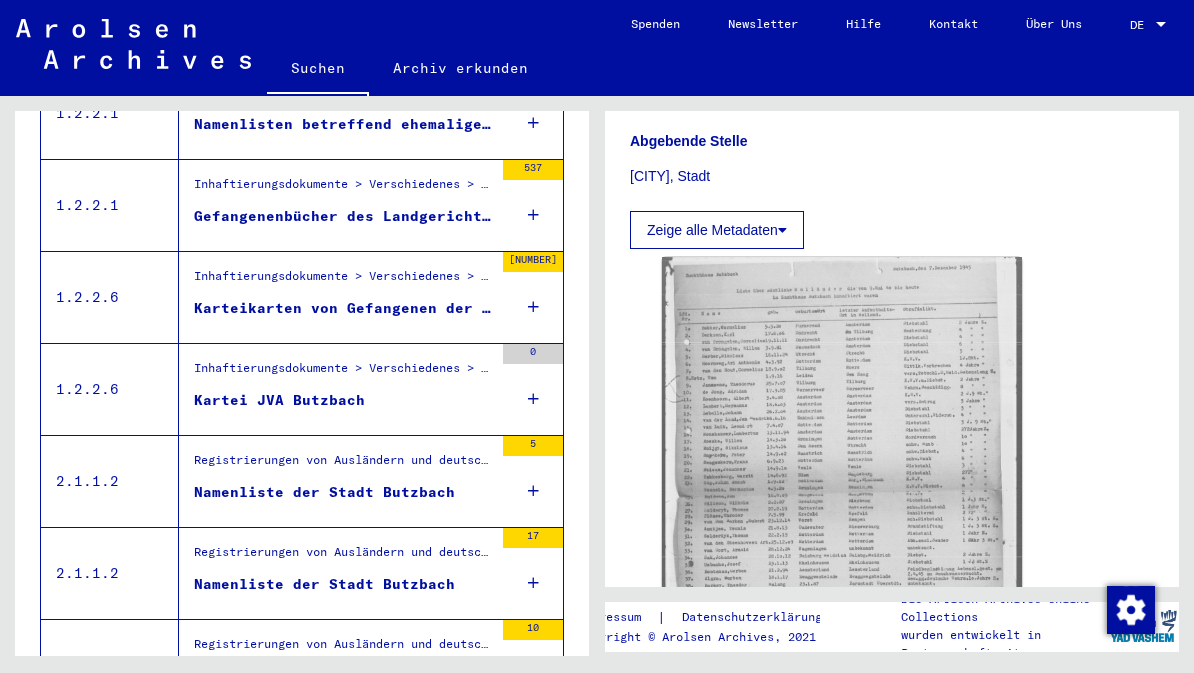 click on "Kartei JVA Butzbach" at bounding box center [279, 400] 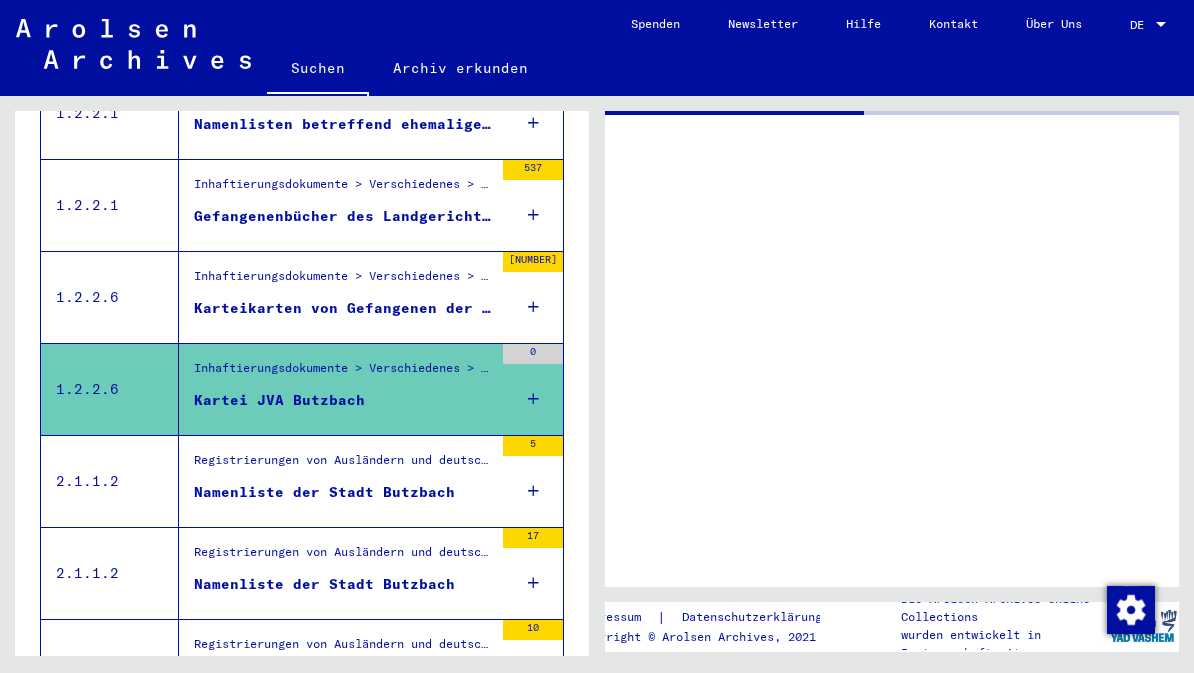 scroll, scrollTop: 0, scrollLeft: 0, axis: both 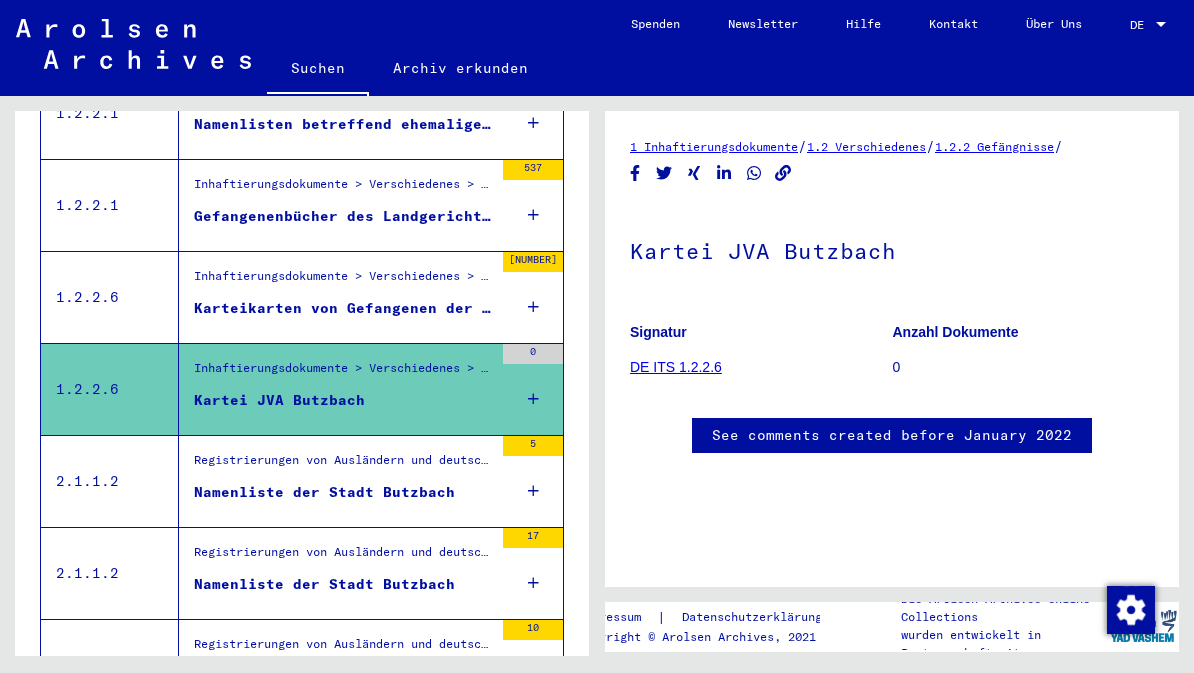 click on "Namenliste der Stadt Butzbach" at bounding box center (324, 492) 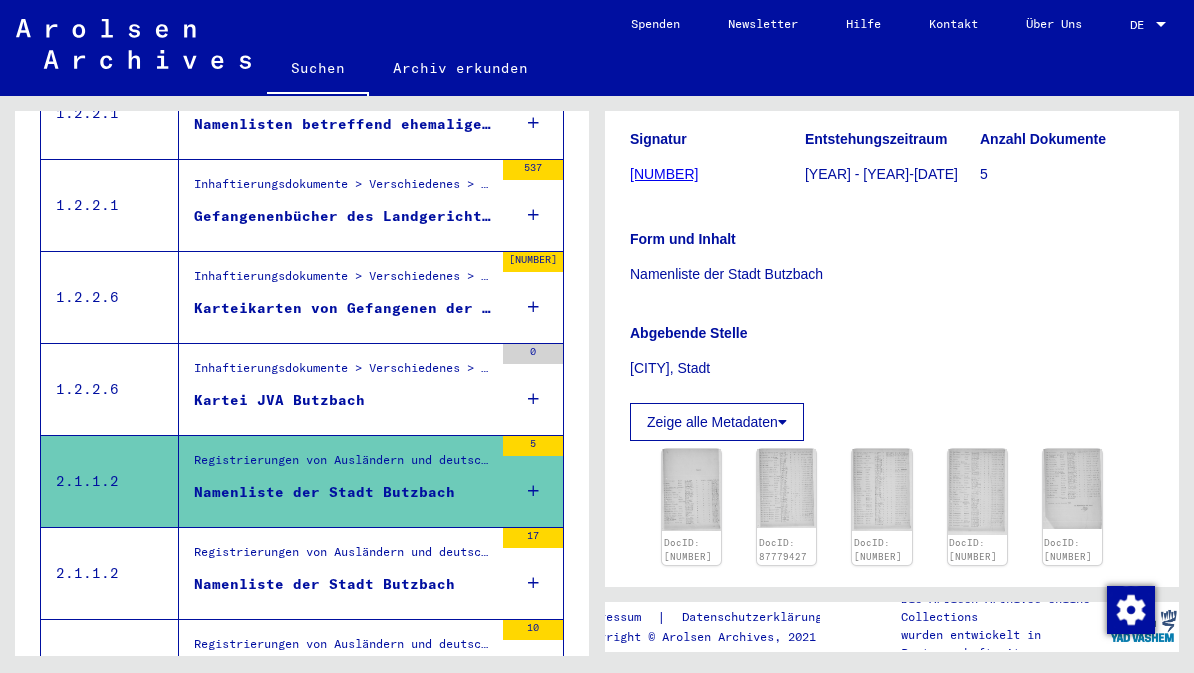 scroll, scrollTop: 287, scrollLeft: 0, axis: vertical 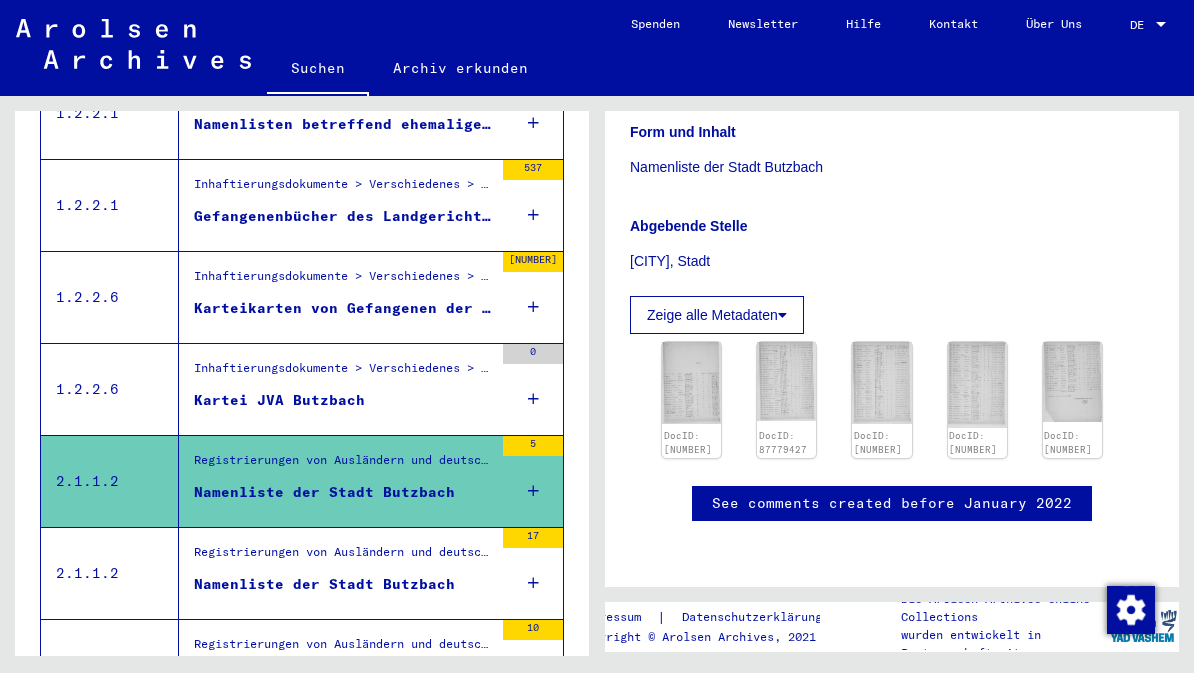 click on "Registrierungen von Ausländern und deutschen Verfolgten durch öffentliche Einrichtungen, Versicherungen und Firmen ([DATE] - [DATE]) > Durchführung der Alliiertenbefehle zur Erfassung von Ausländern und deutschen Verfolgten sowie verwandte Dokumente > Amerikanische Besatzungszone in Deutschland > Listen von Angehörigen der Vereinten Nationen, anderer Ausländer, deutscher Juden und Staatenloser, amerikanische Zone; Bayern, Hessen, Württemberg-Baden, Bremen (2) > Unterlagen aus Hessen > Dokumente aus dem Landkreis Friedberg > Informationen über Ausländer, die sich während des Kriegs im Kreis Friedberg aufhielten > Nationalität/Herkunft der aufgeführten Personen: [NATIONALITY]" at bounding box center [343, 558] 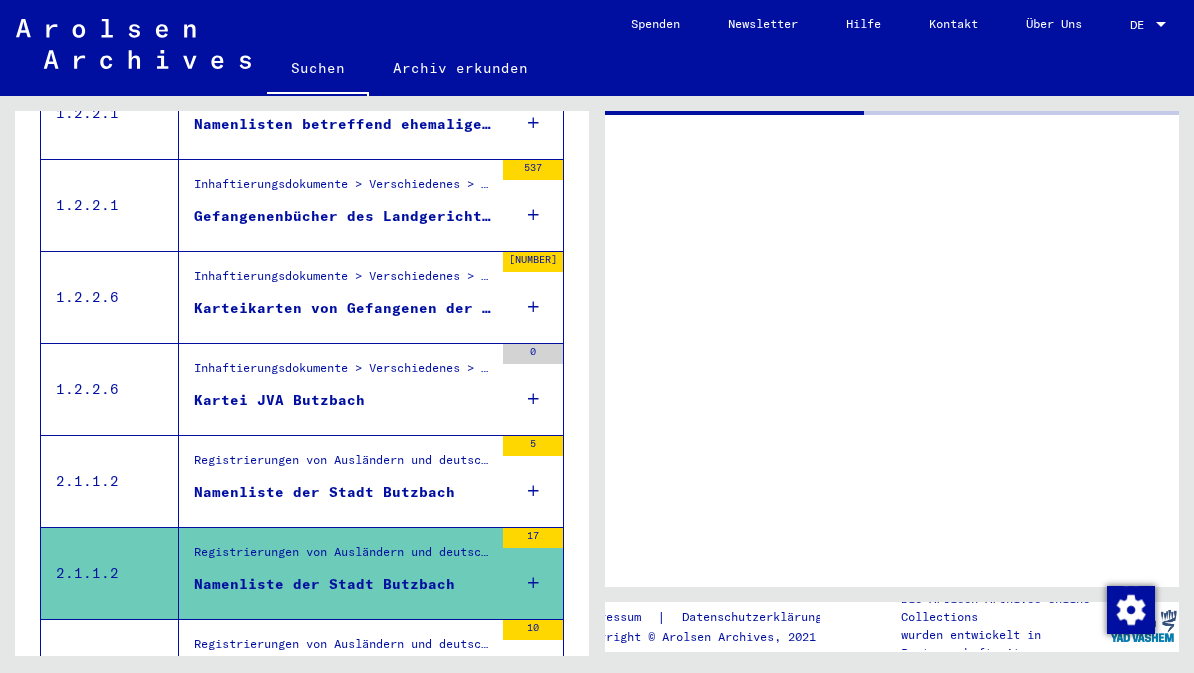 scroll, scrollTop: 387, scrollLeft: 0, axis: vertical 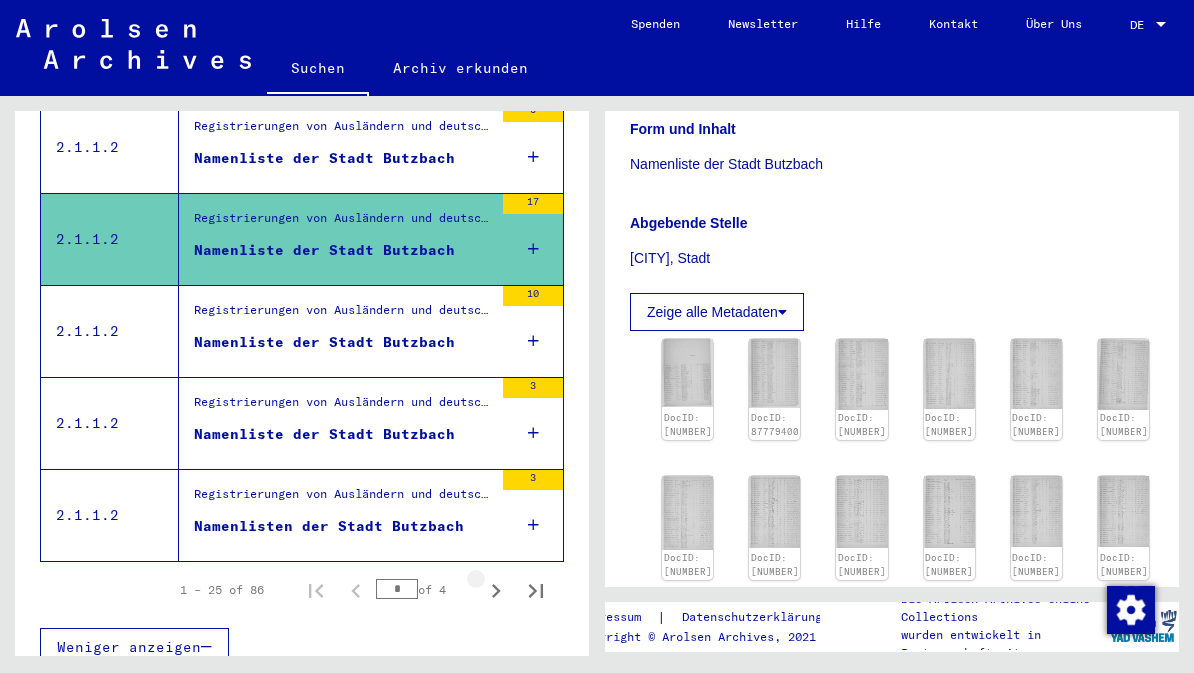 click 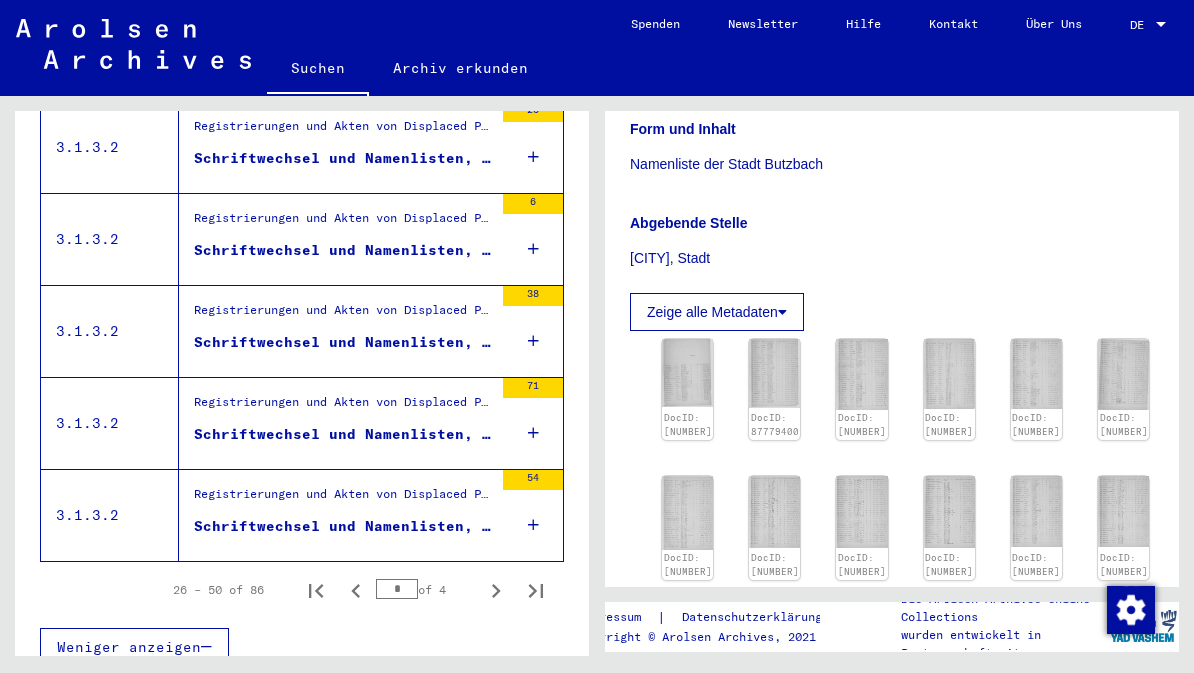 click on "Registrierungen und Akten von Displaced Persons, Kindern und Vermissten > Aufenthalts- und Emigrationsnachweise > Emigrationen > Passagierlisten und sonstige Zusammenstellungen über emigrierte Personen > Registrierungen und Emigration überwiegend aus Deutschland > Zeitraum 1946 - 1952 (hauptsächlich IRO-Unterstützung) > Emigrationen in 1949" at bounding box center [343, 407] 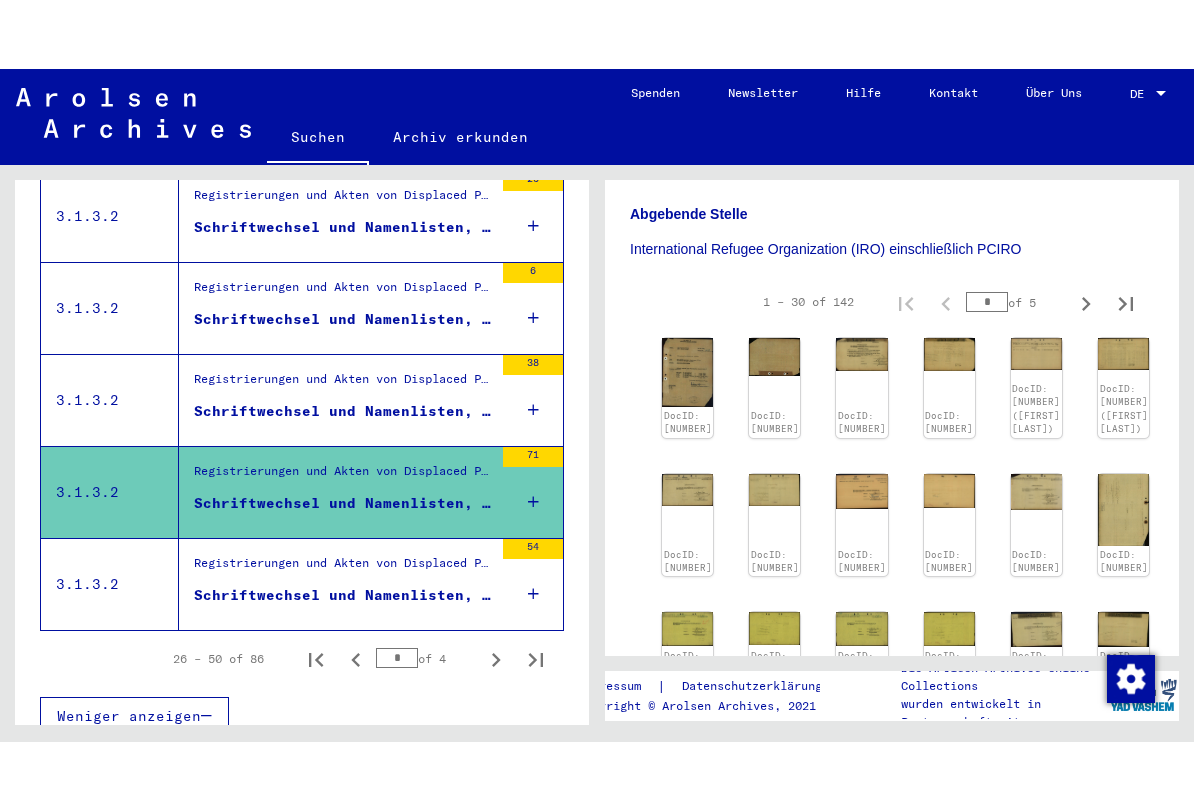 scroll, scrollTop: 705, scrollLeft: 0, axis: vertical 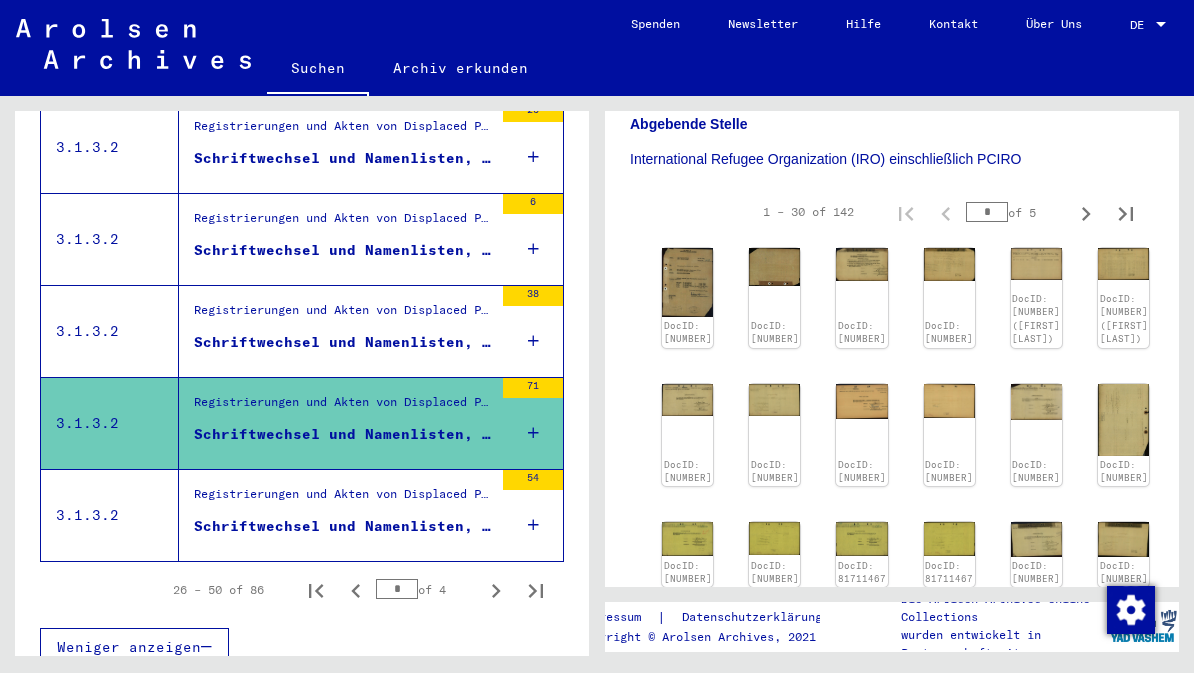 click 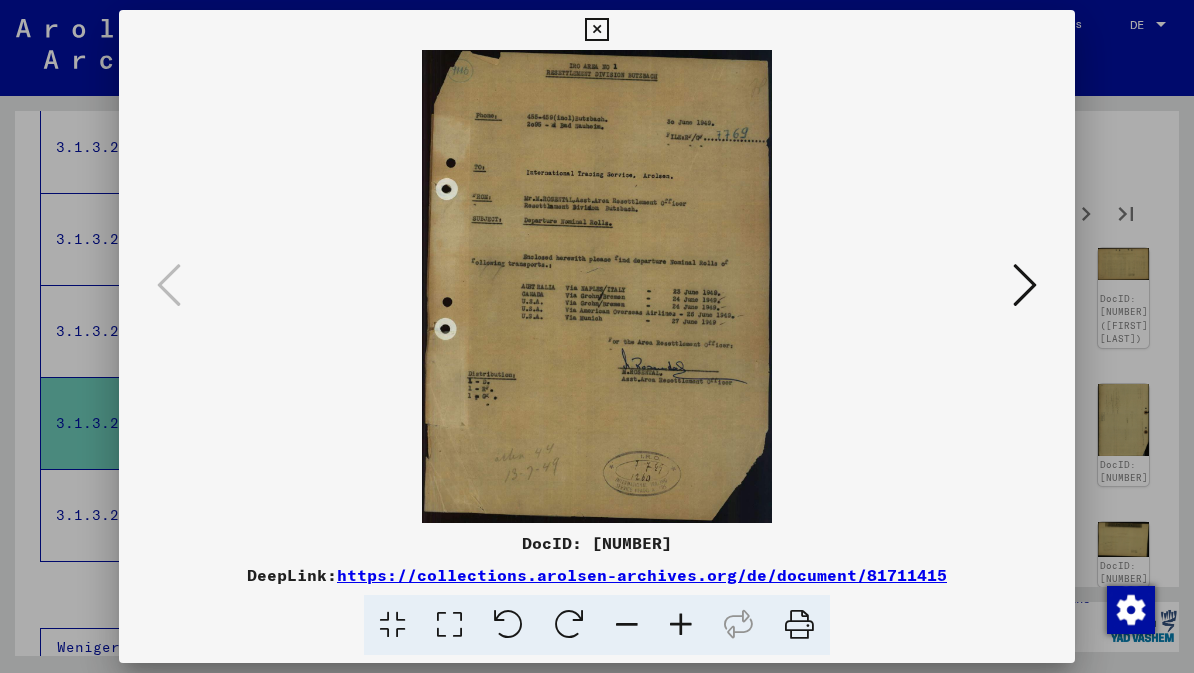 click at bounding box center [1025, 285] 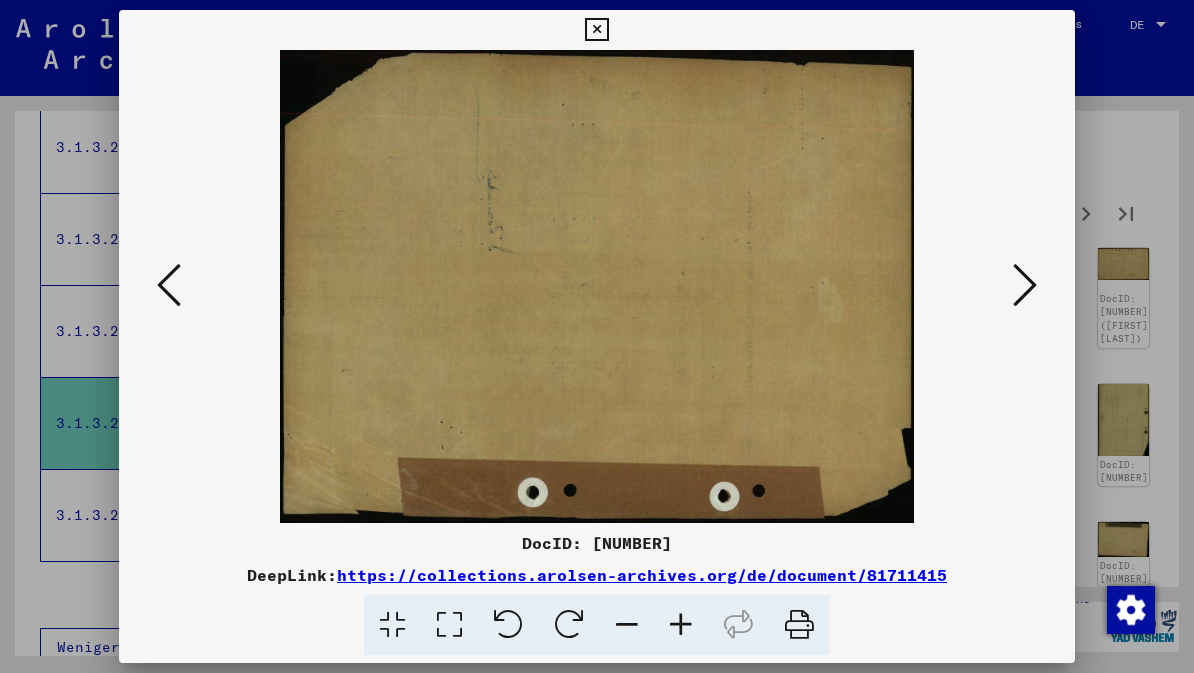 click at bounding box center (1025, 285) 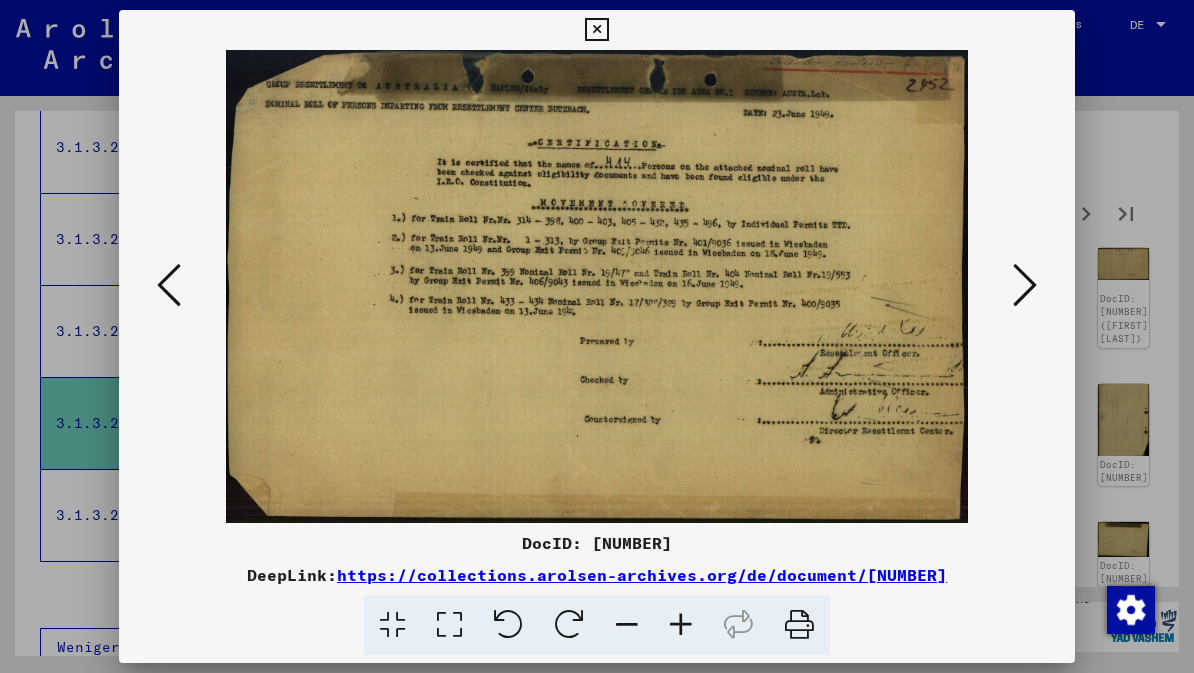 click at bounding box center (1025, 285) 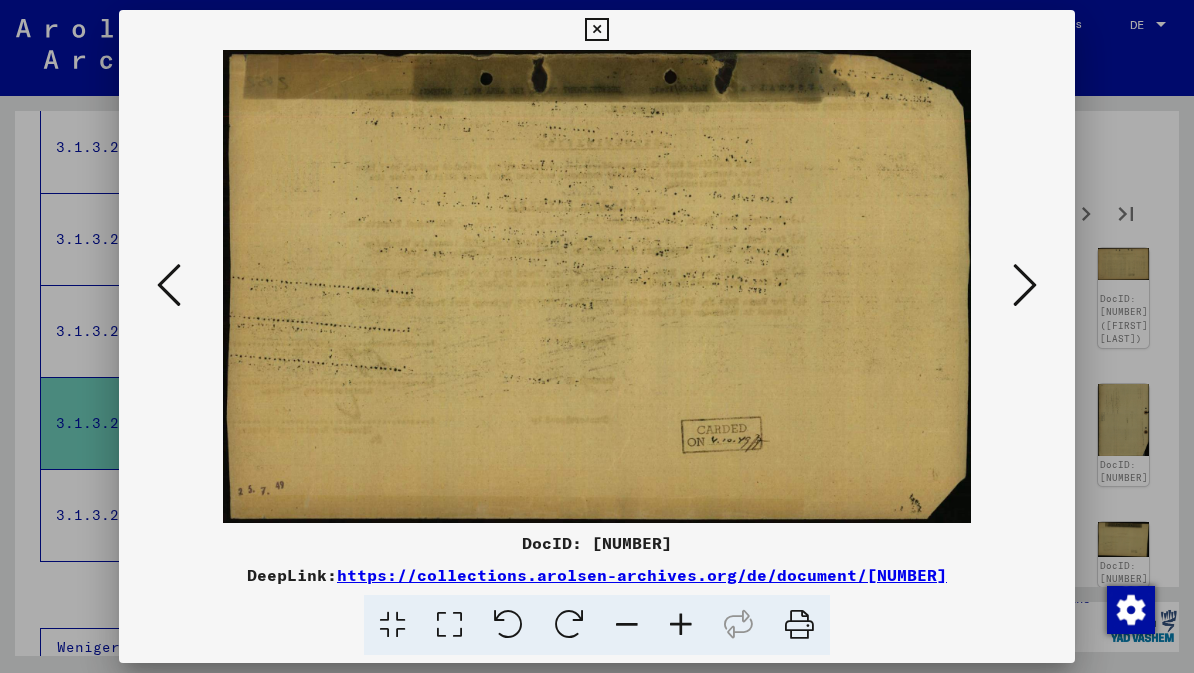 click at bounding box center (1025, 285) 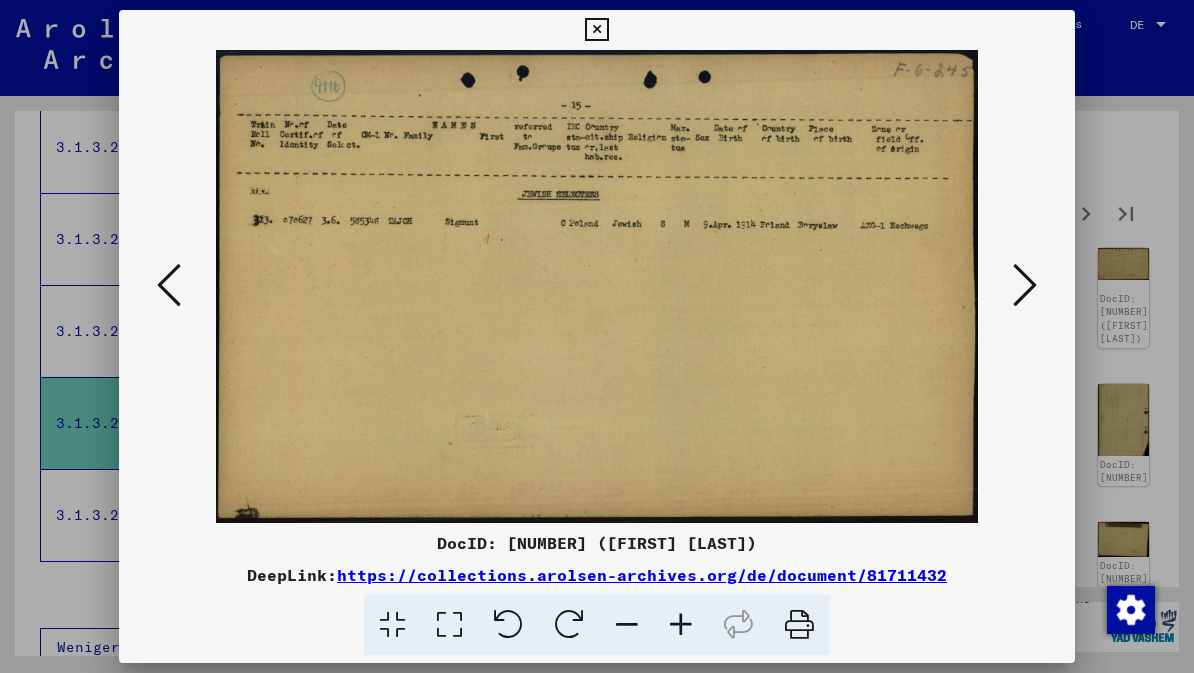 click at bounding box center (1025, 285) 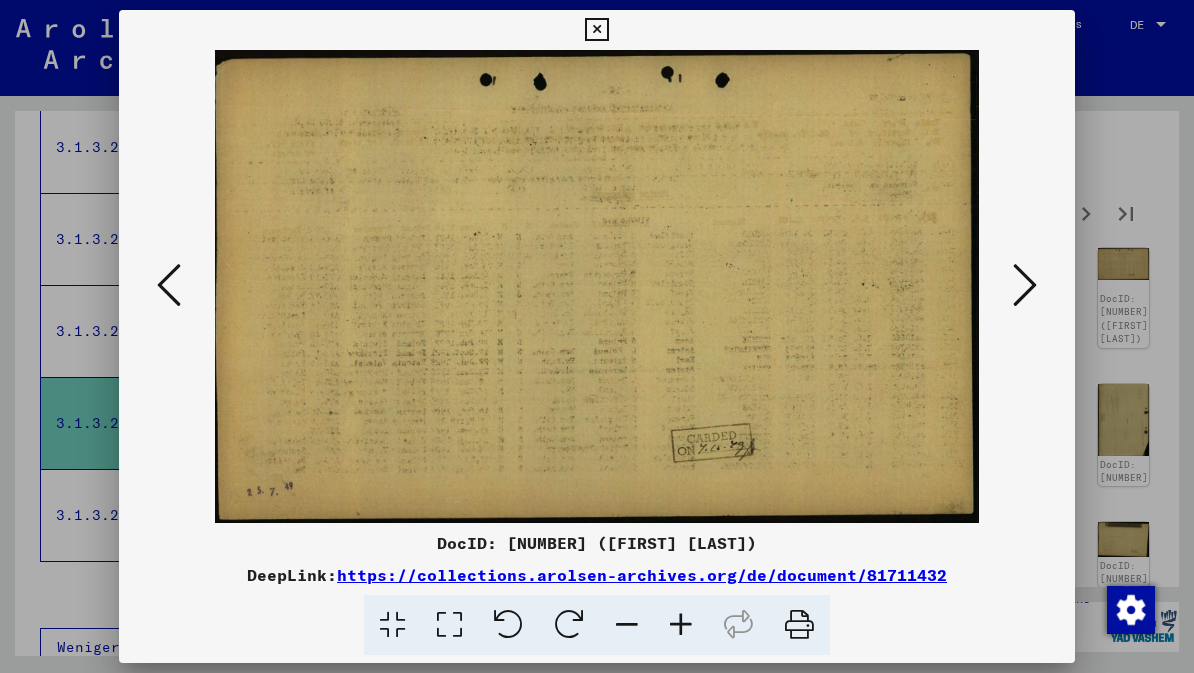 click at bounding box center [1025, 285] 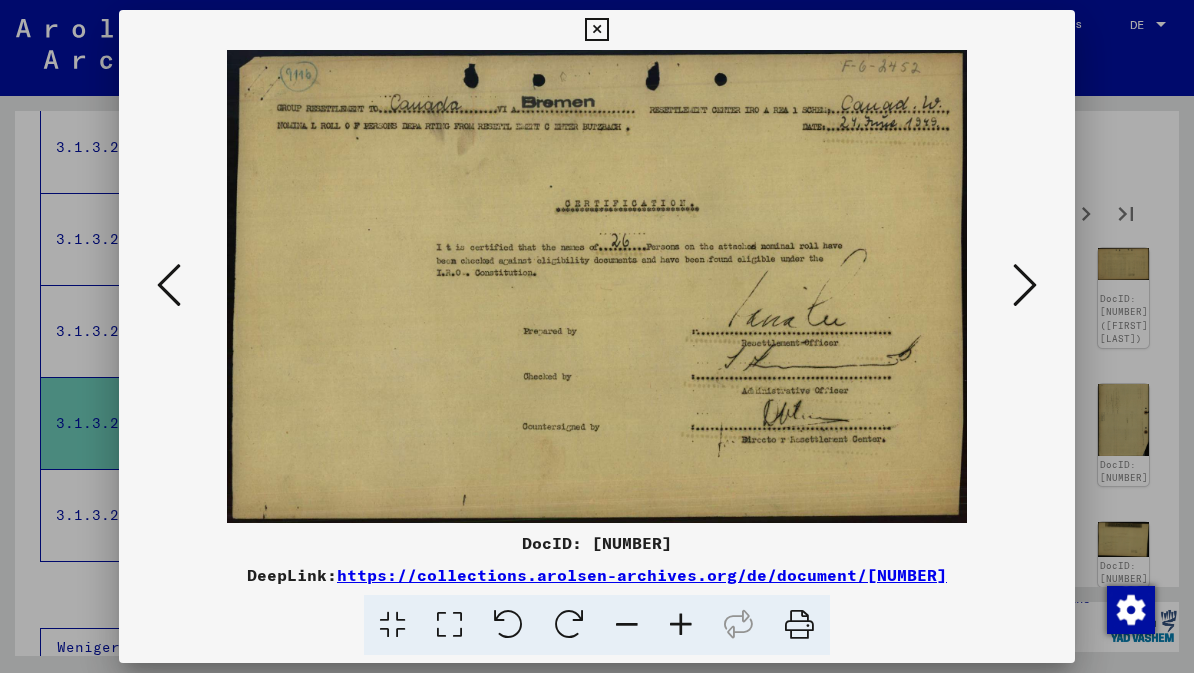 click at bounding box center [1025, 285] 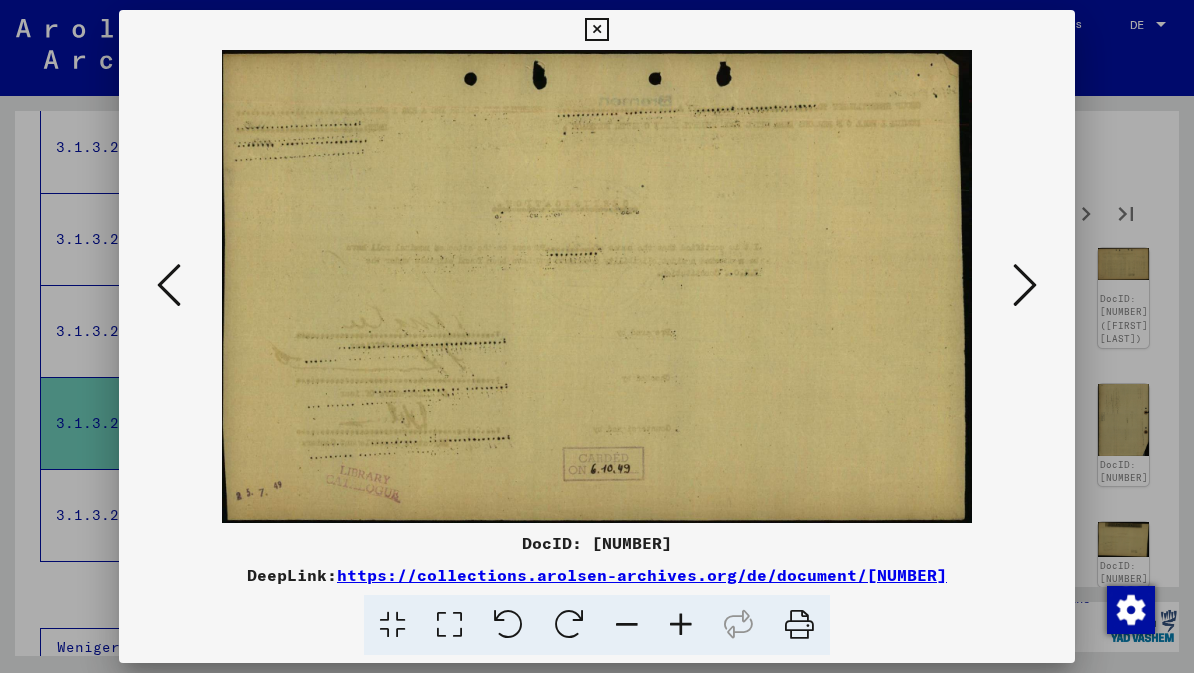 click at bounding box center (1025, 285) 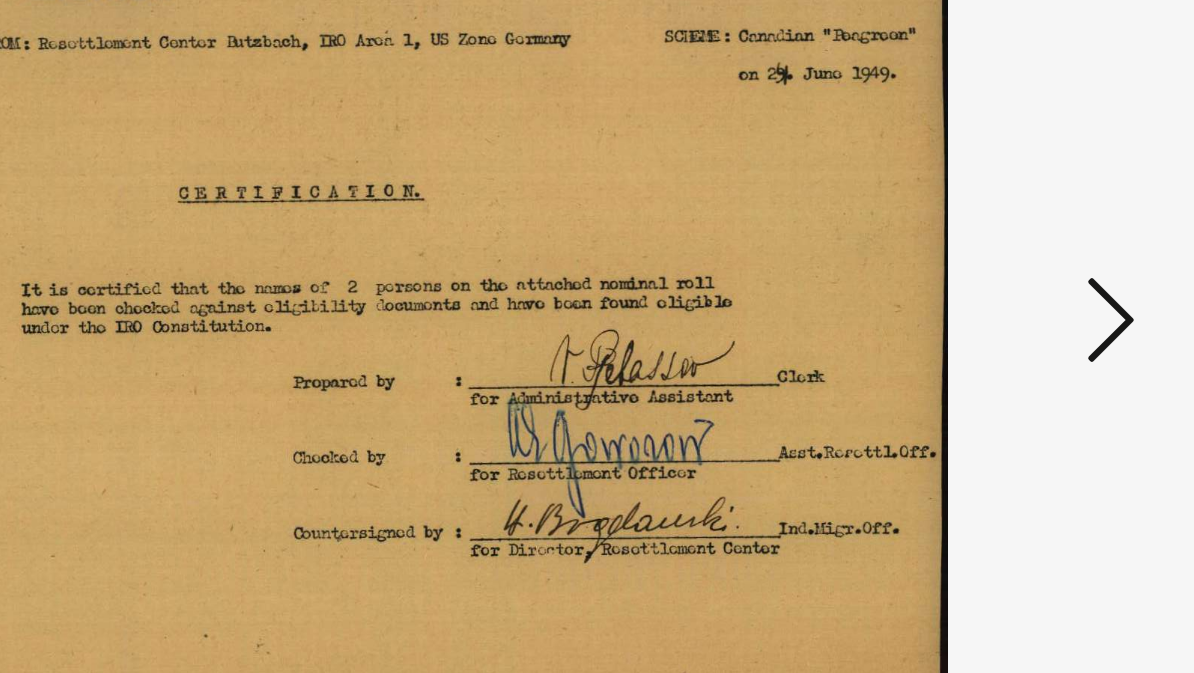 scroll, scrollTop: 2124, scrollLeft: 0, axis: vertical 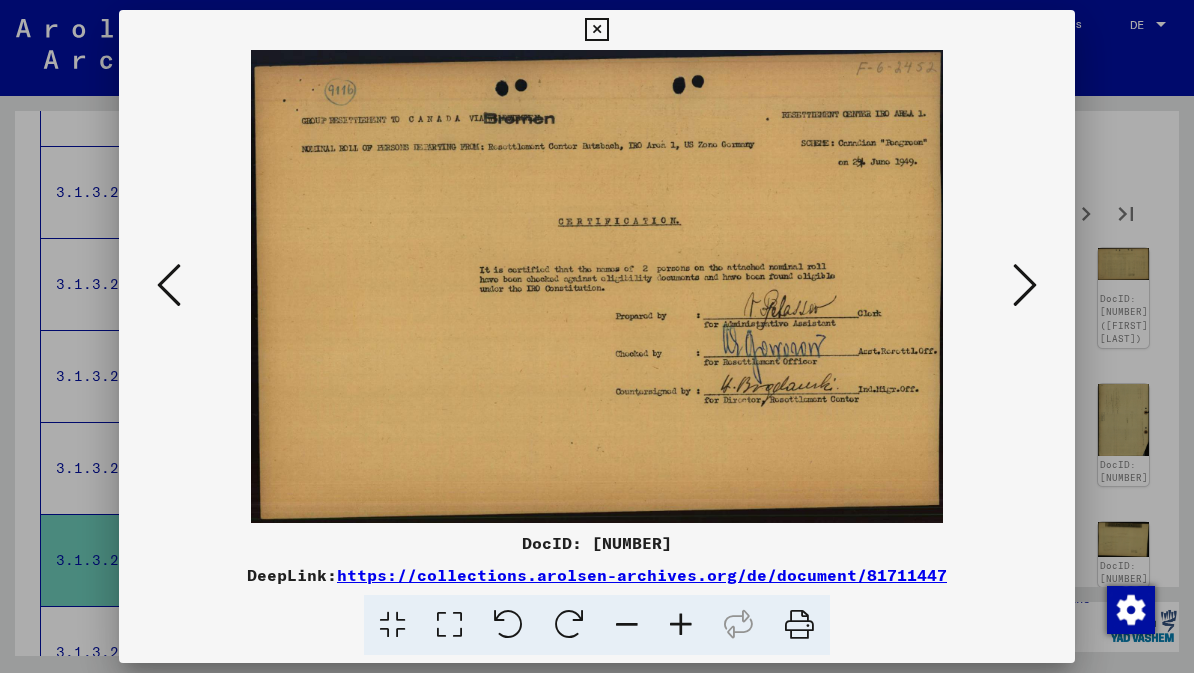 click at bounding box center [1025, 285] 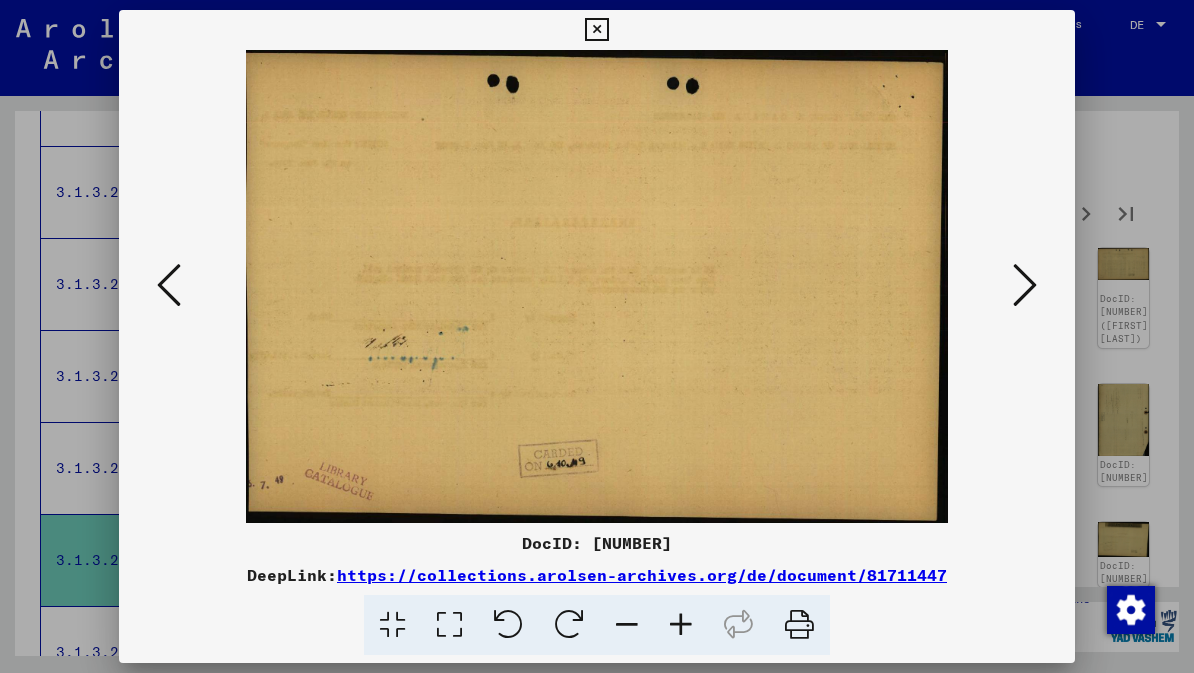 click at bounding box center [1025, 285] 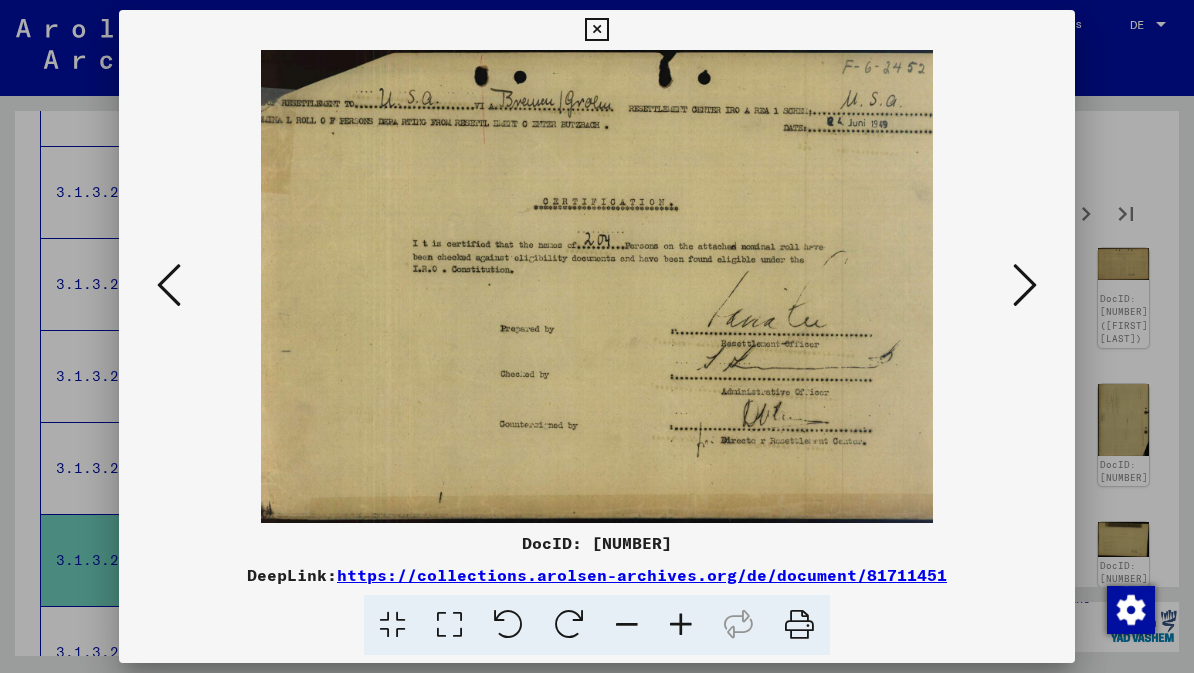 click at bounding box center [1025, 285] 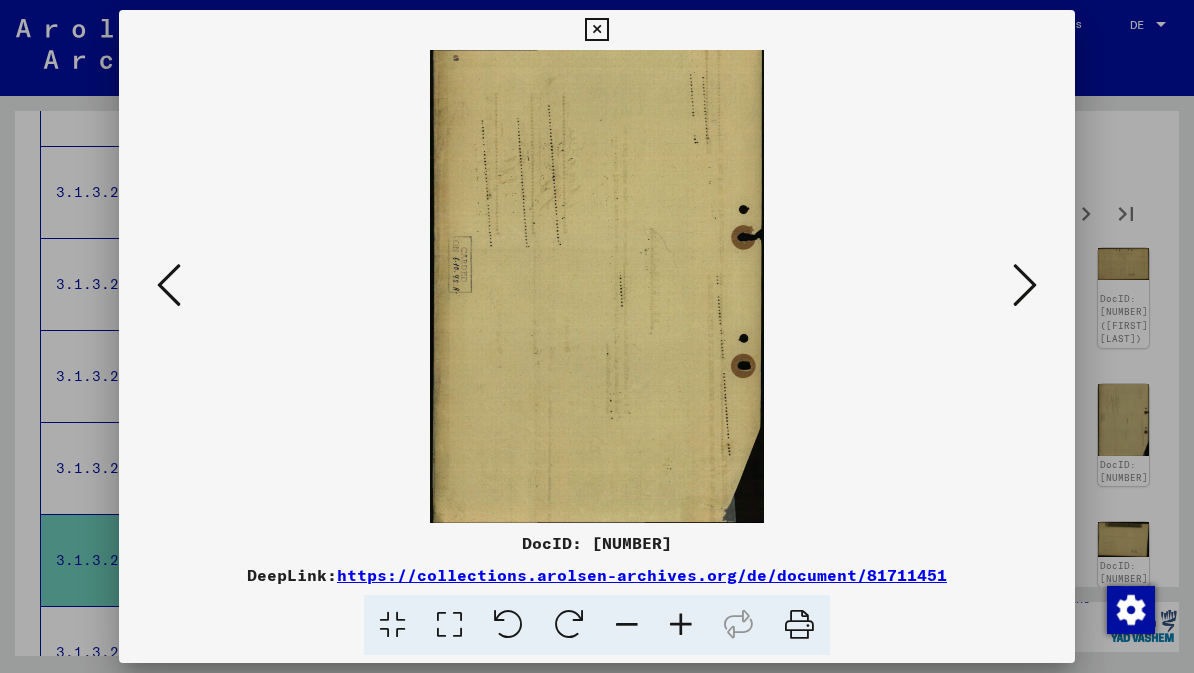 click at bounding box center (1025, 286) 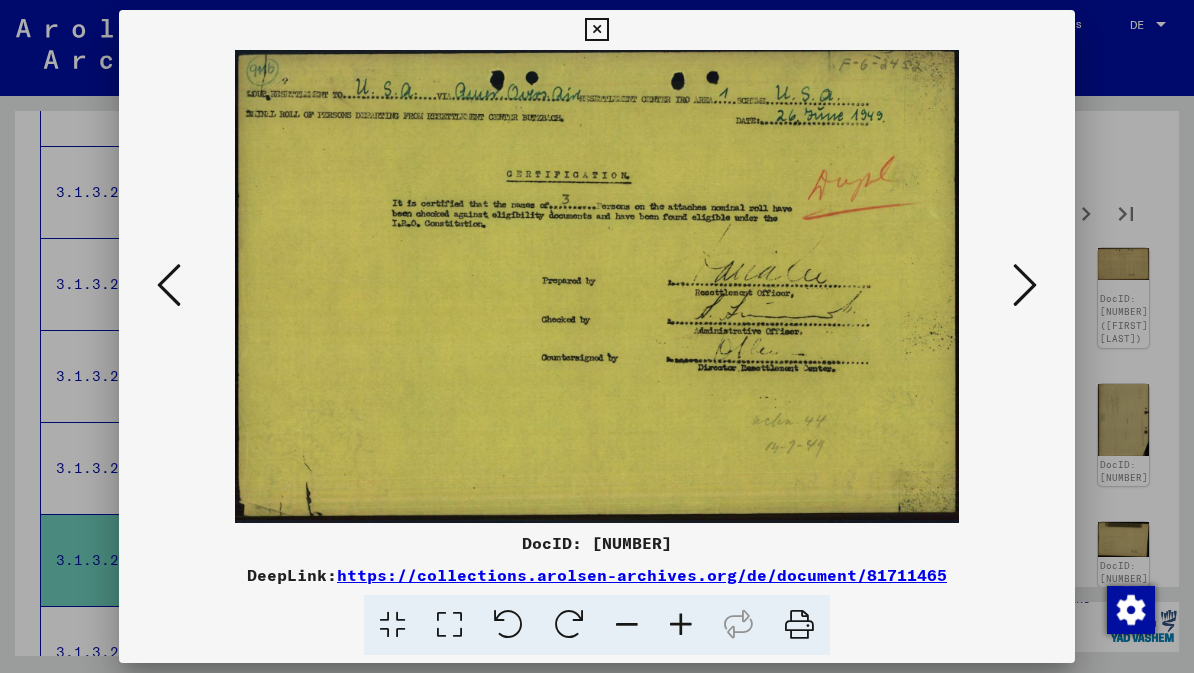click at bounding box center (1025, 285) 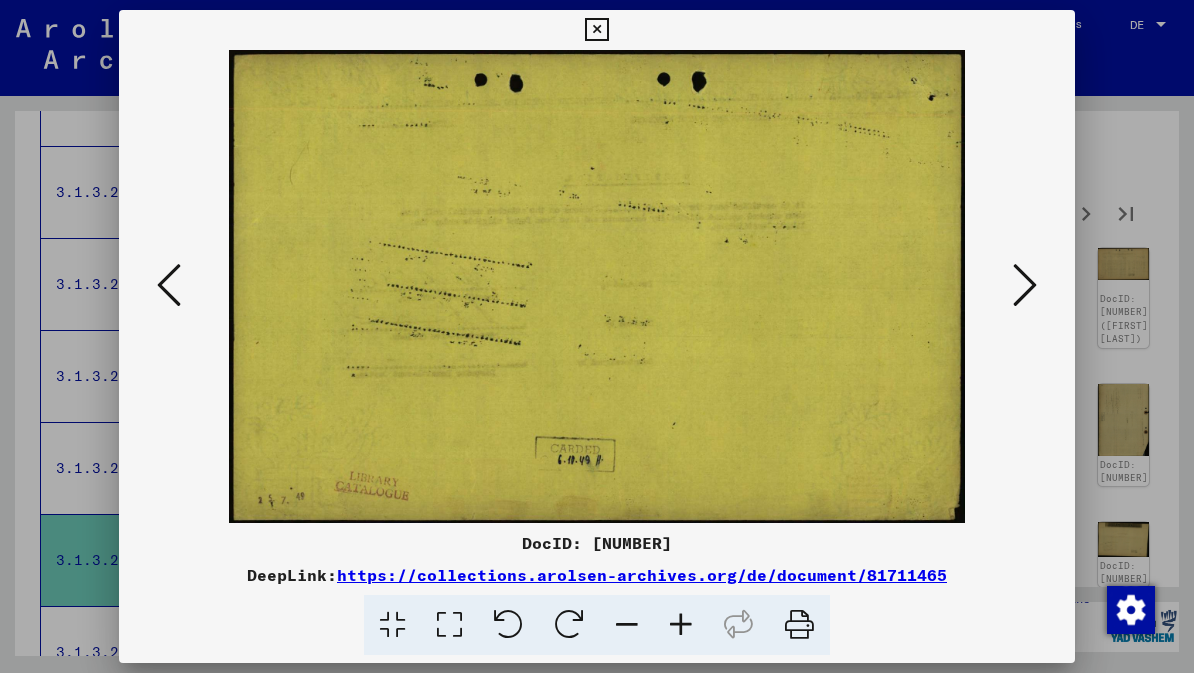 click at bounding box center [1025, 286] 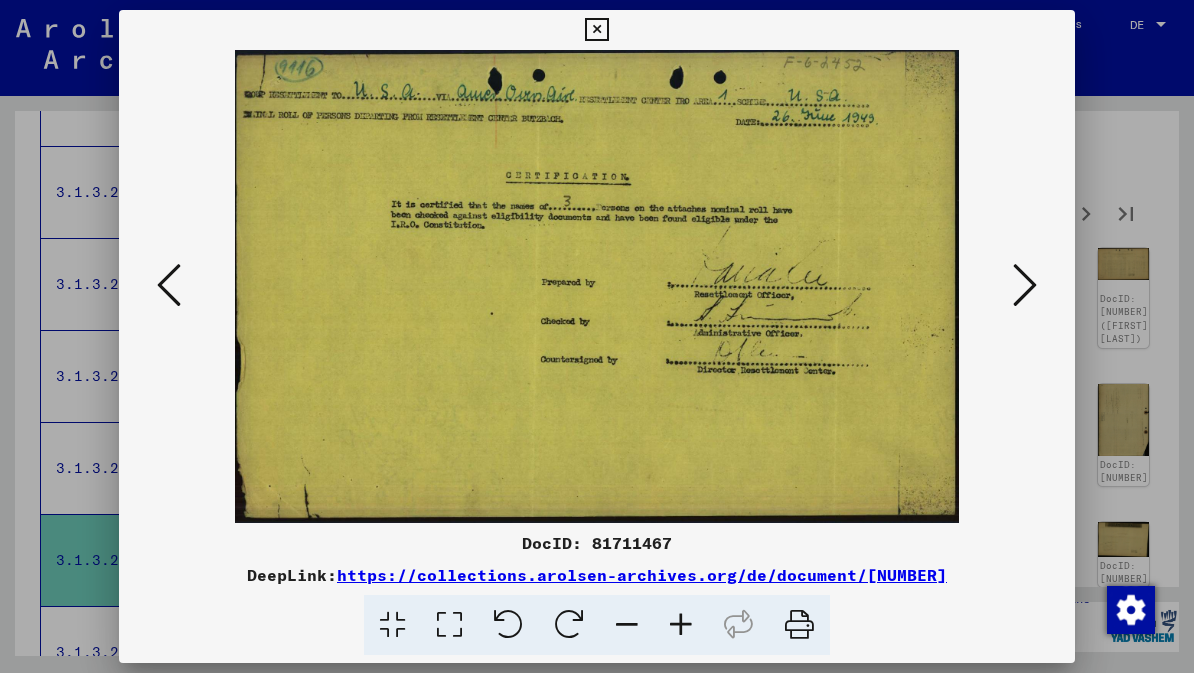 click at bounding box center (1025, 286) 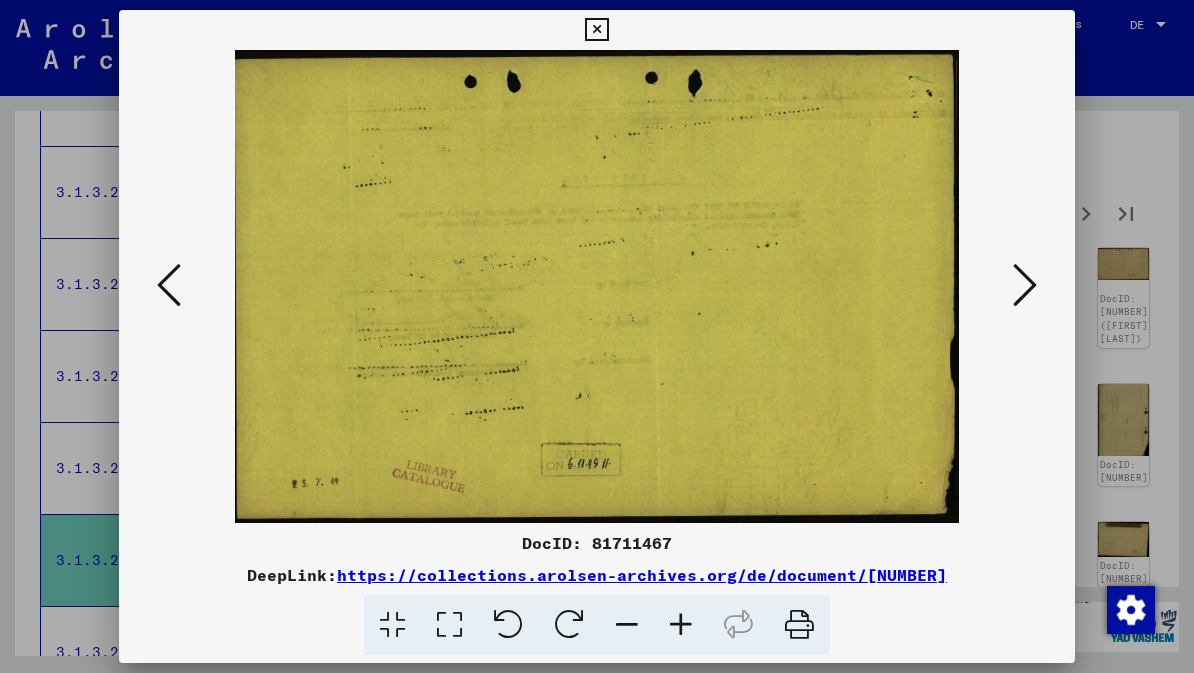 click at bounding box center (1025, 285) 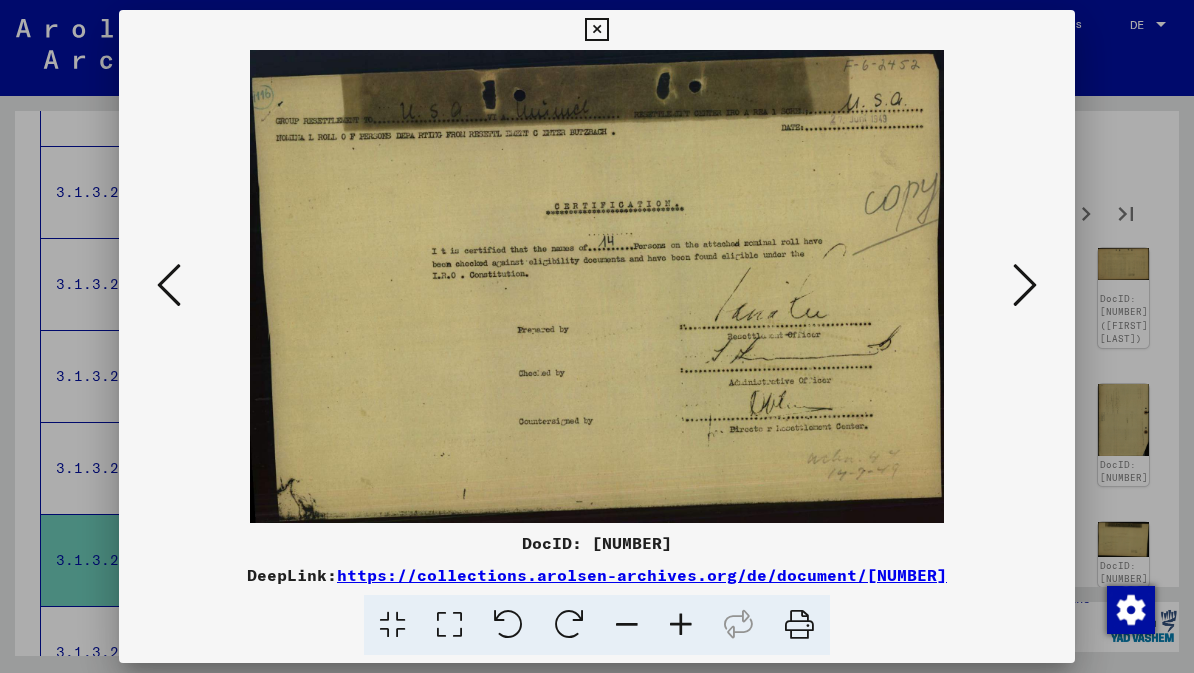 click at bounding box center (1025, 285) 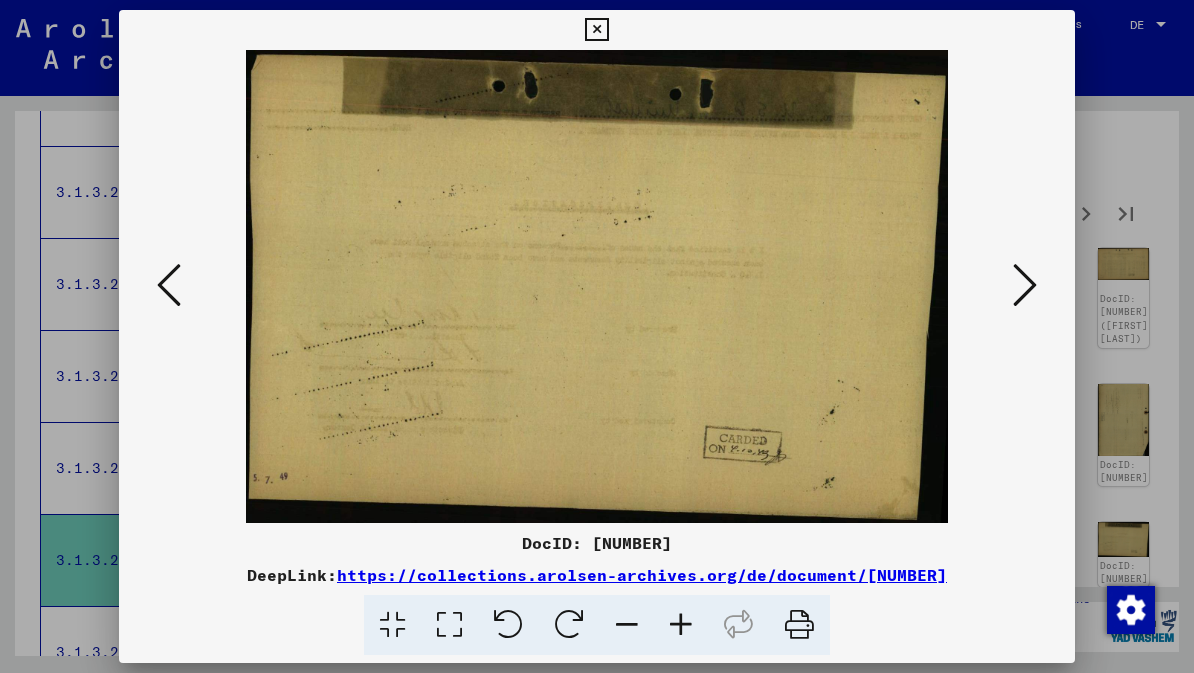 click at bounding box center [1025, 285] 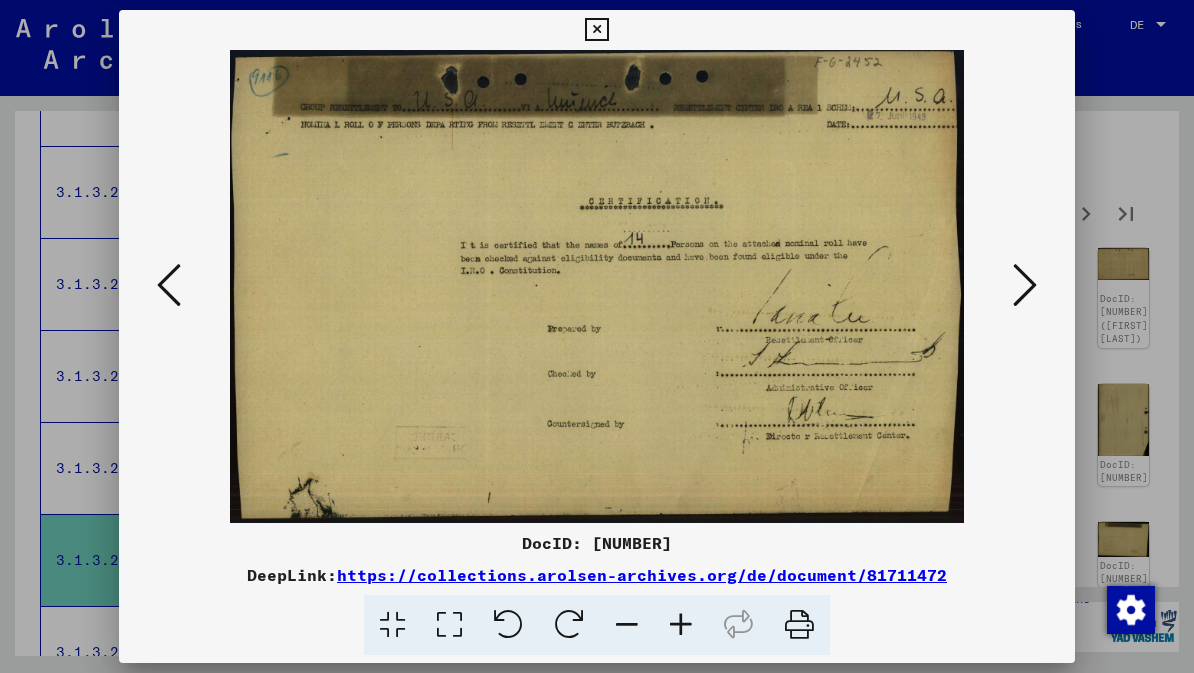 click at bounding box center [1025, 285] 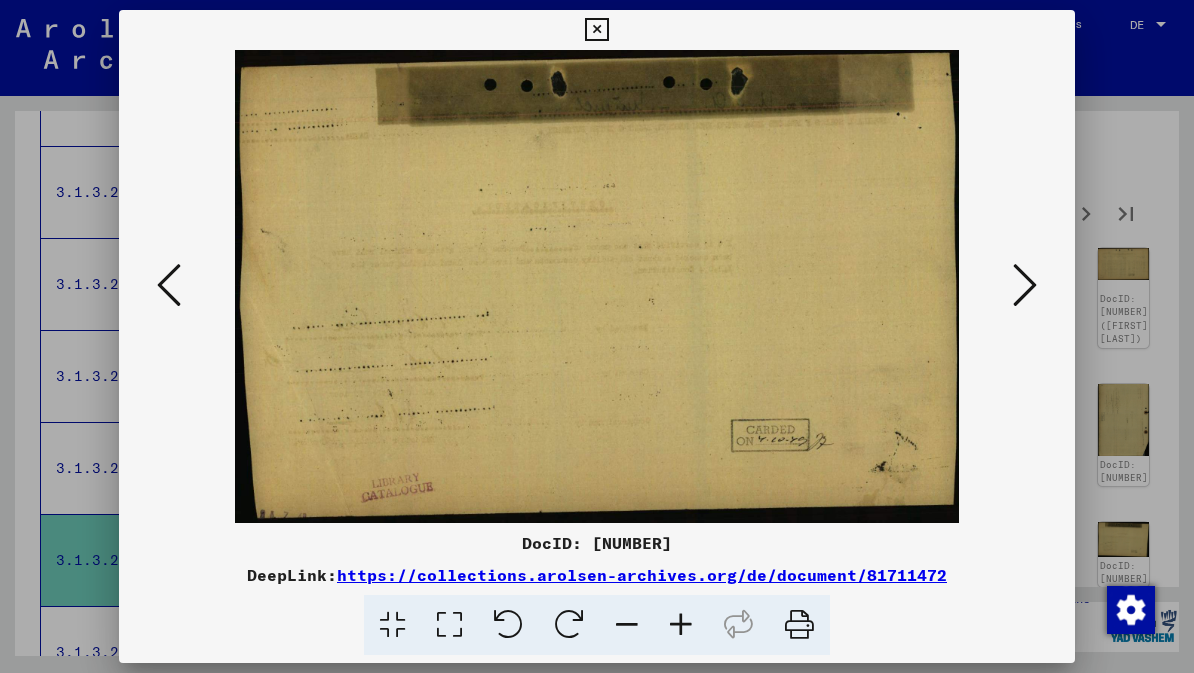 click at bounding box center [1025, 285] 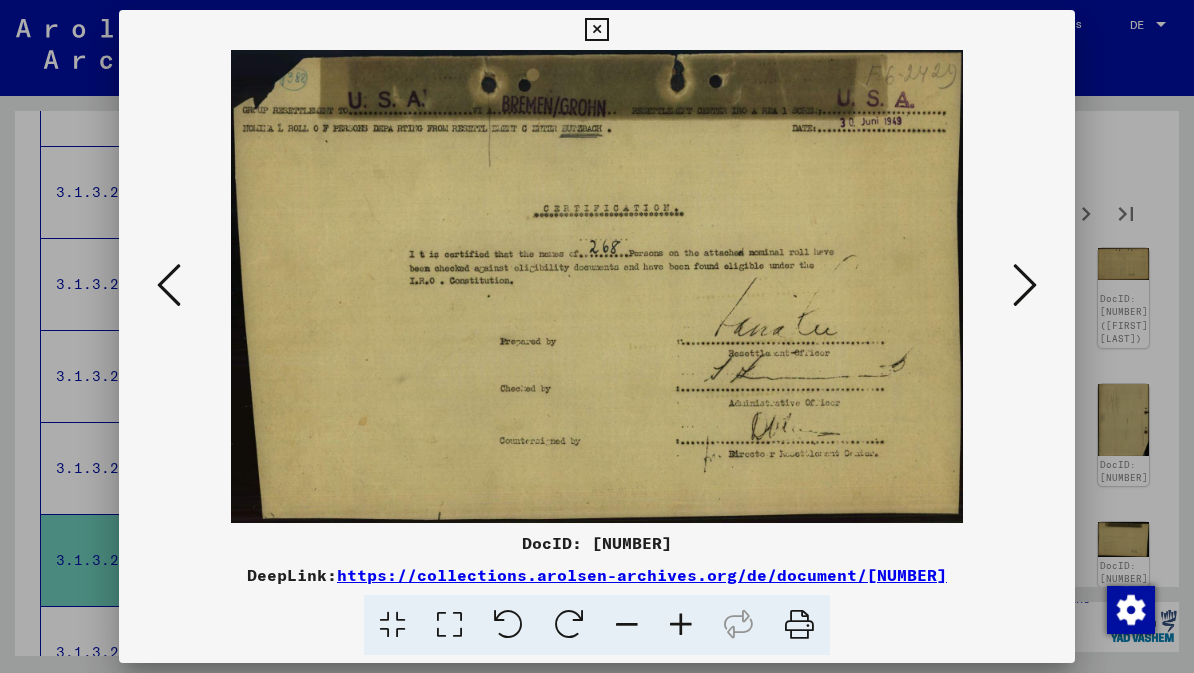 click at bounding box center [1025, 285] 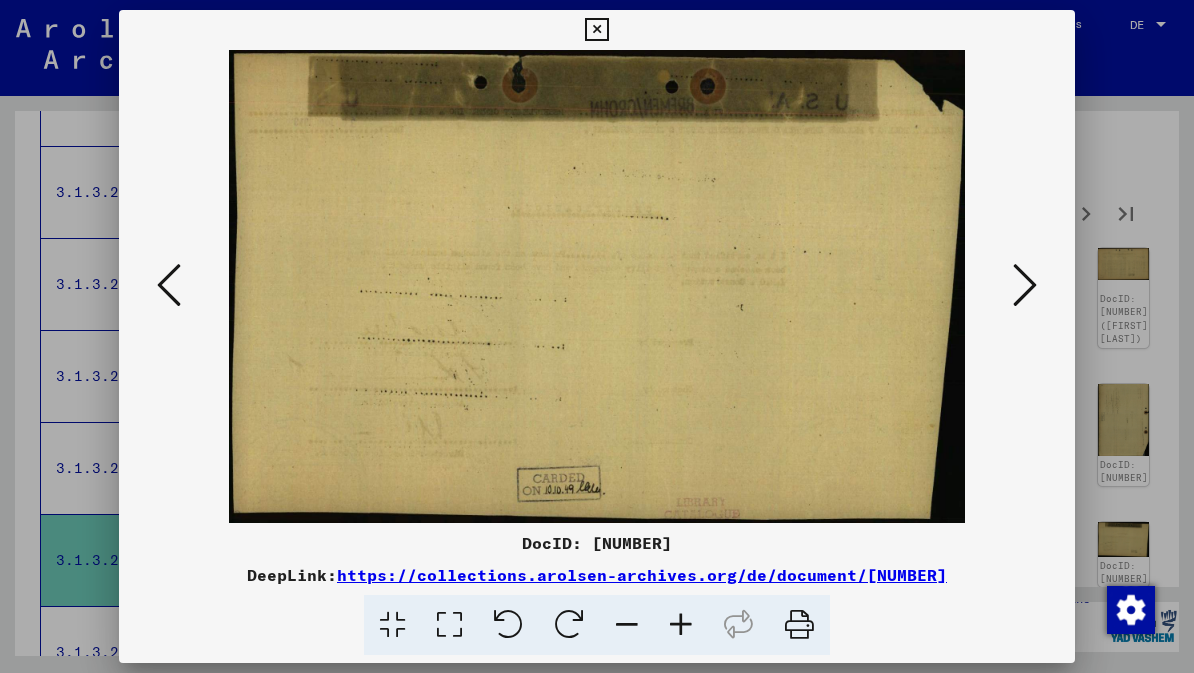 click at bounding box center (1025, 285) 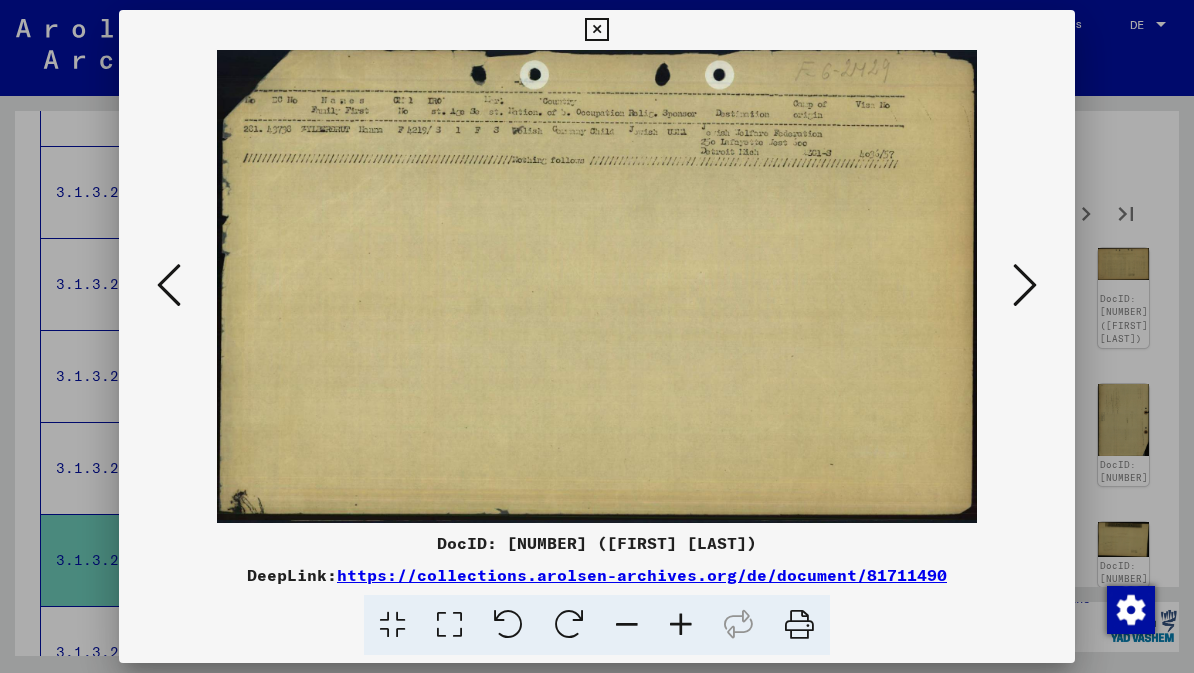 click at bounding box center (1025, 285) 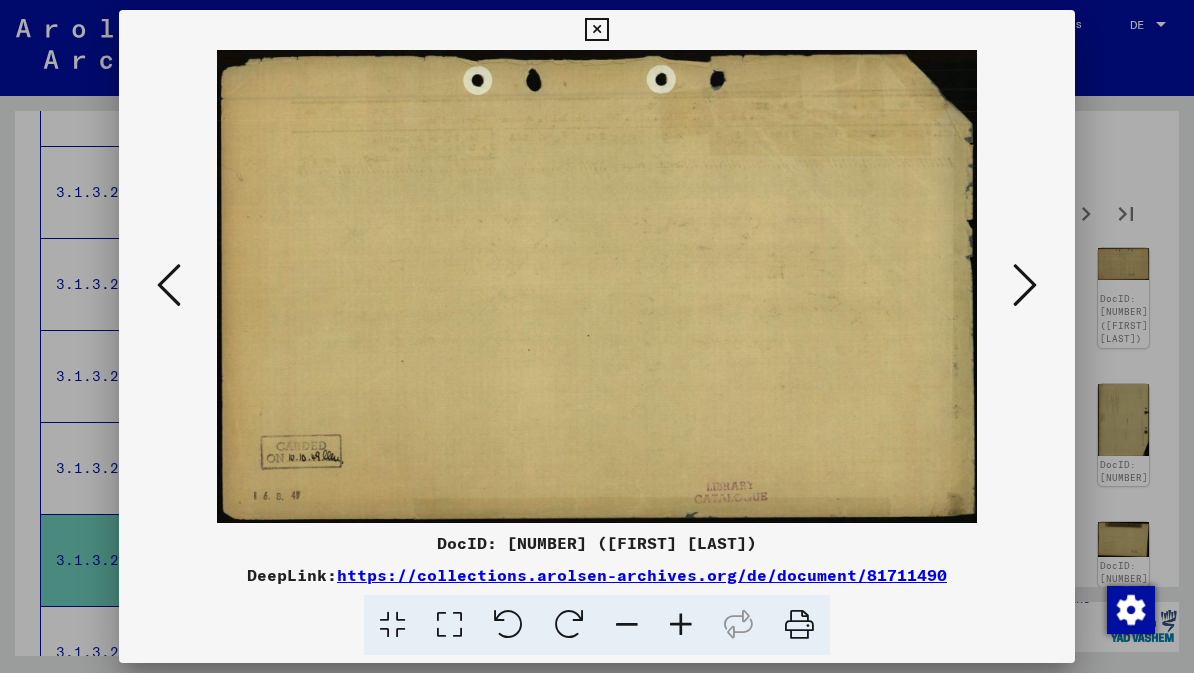 click at bounding box center [1025, 285] 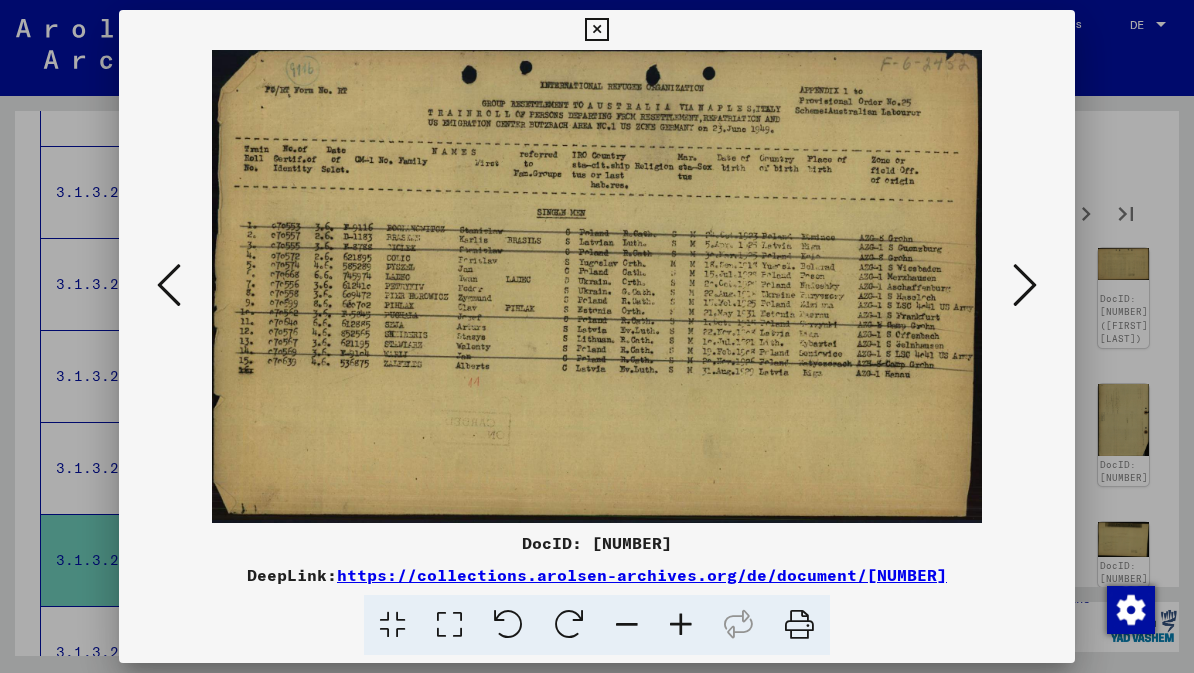 click at bounding box center (1025, 285) 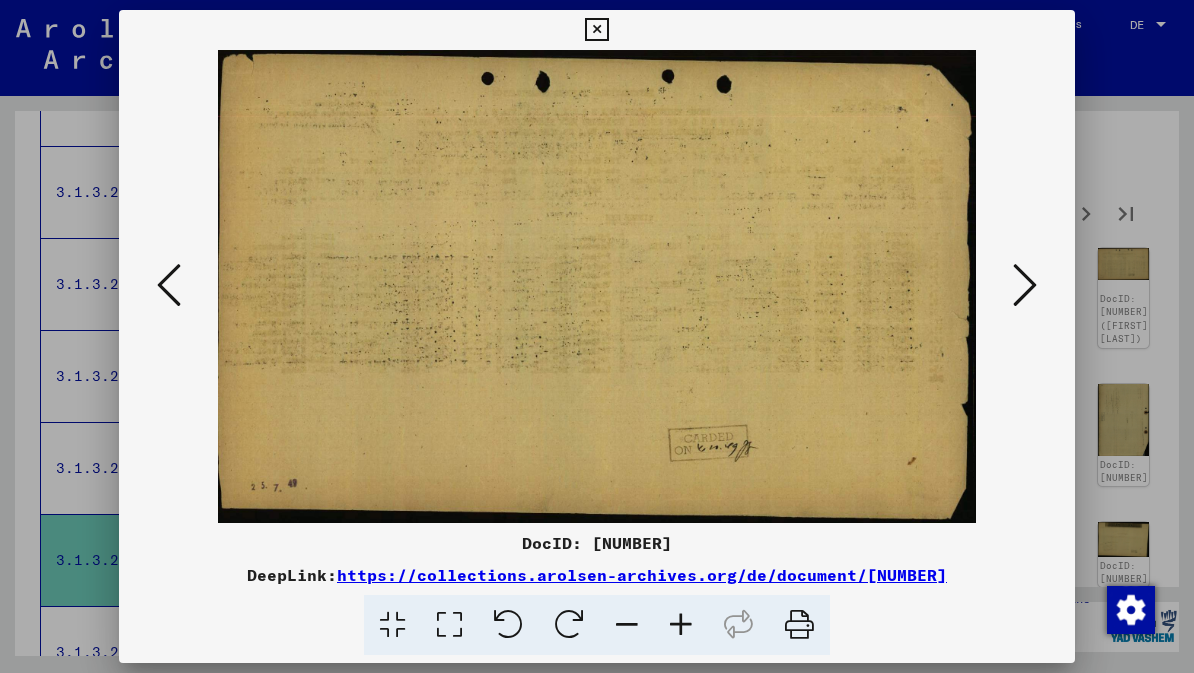 click at bounding box center [1025, 285] 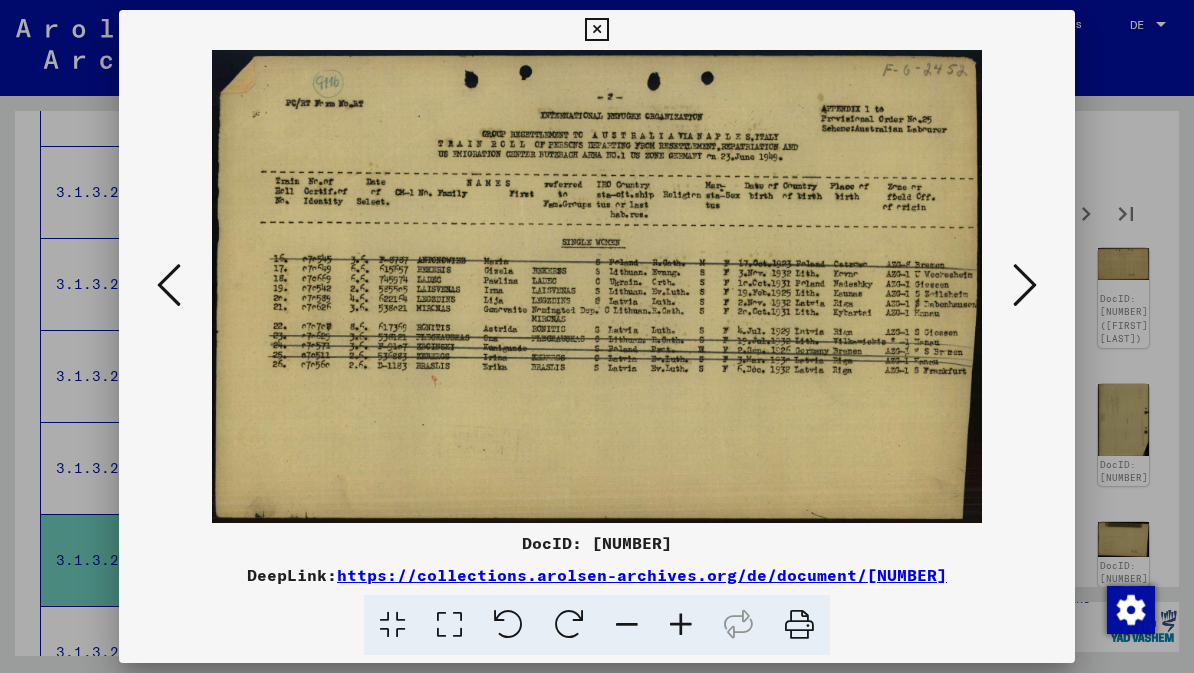 click at bounding box center [1025, 285] 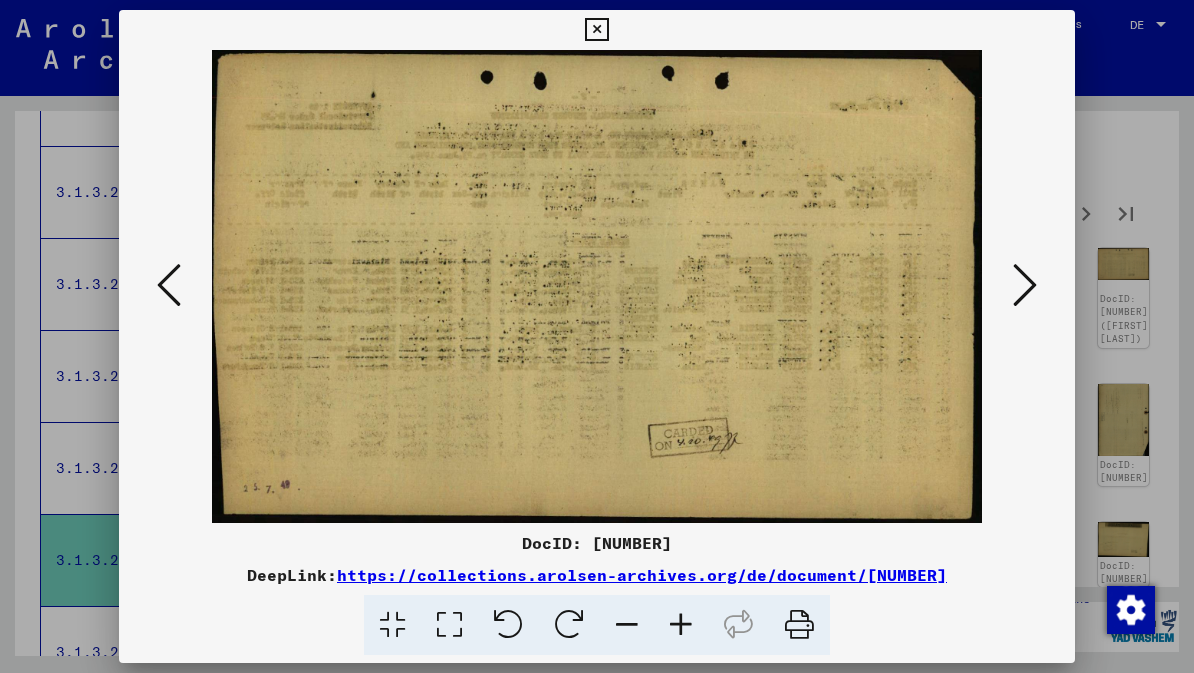 click at bounding box center (1025, 286) 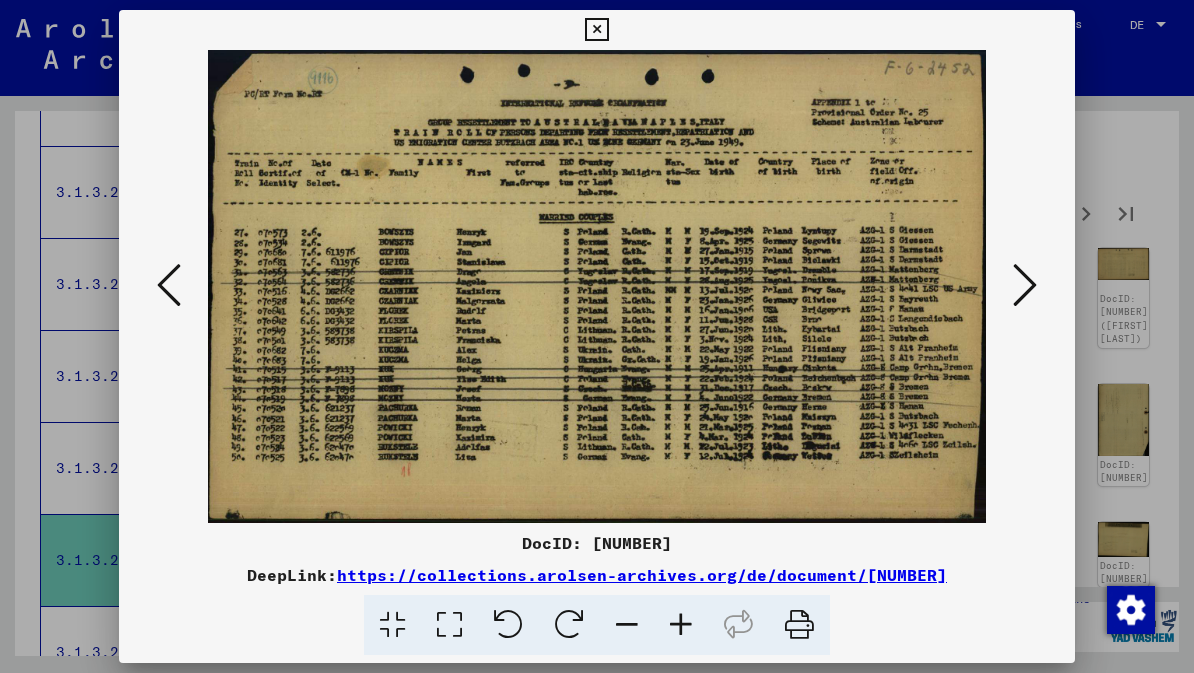 click at bounding box center [1025, 285] 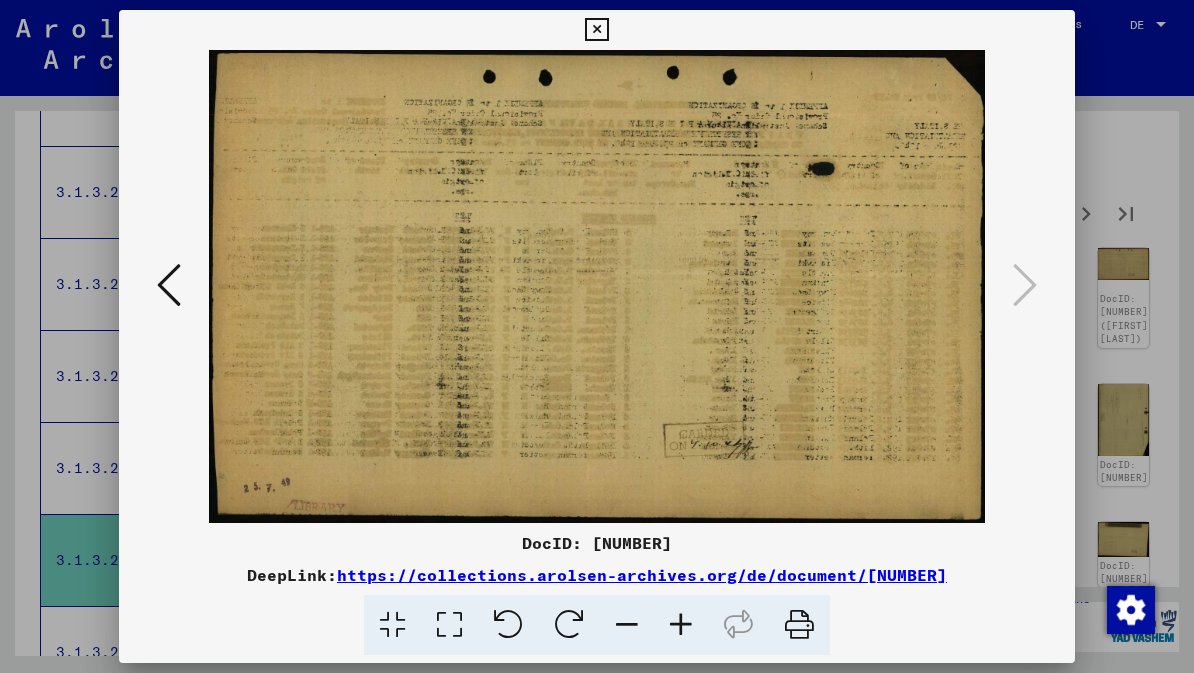 click at bounding box center (596, 30) 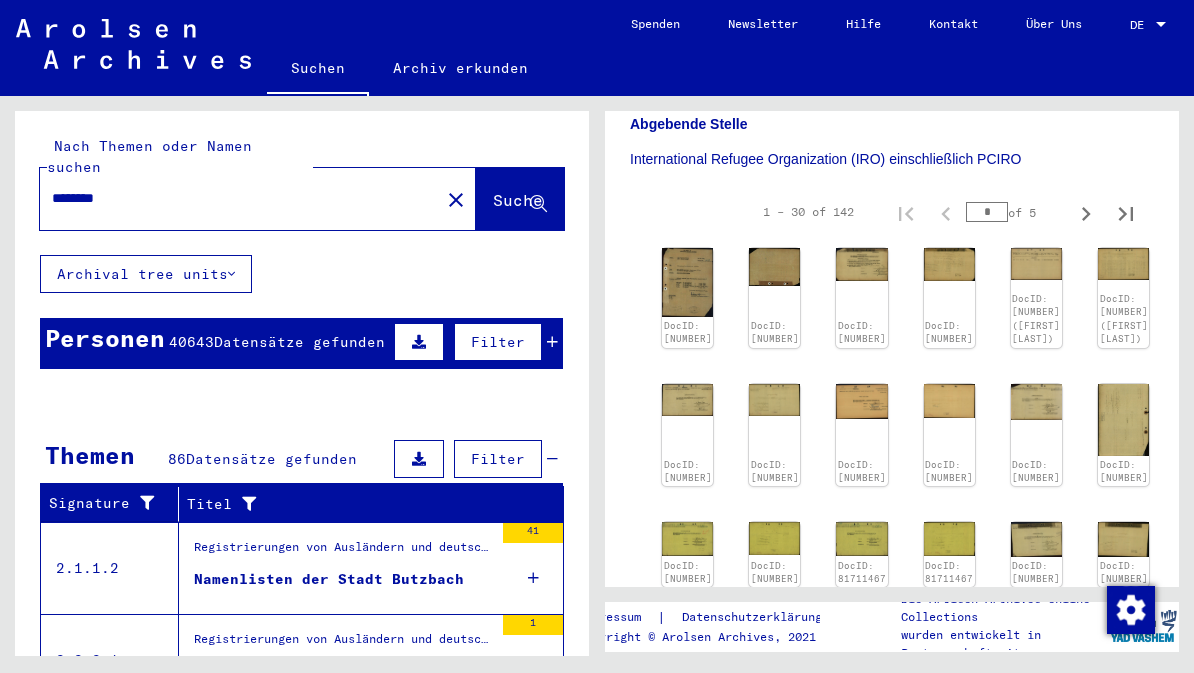 scroll, scrollTop: 0, scrollLeft: 0, axis: both 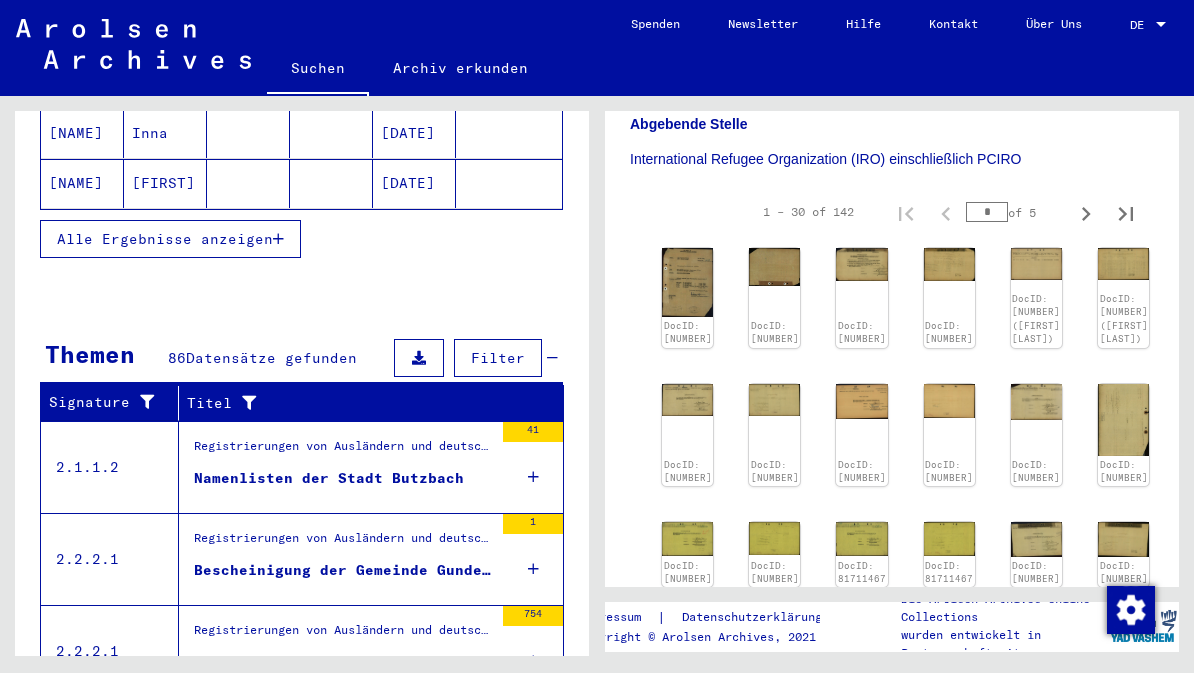 click on "Alle Ergebnisse anzeigen" at bounding box center (170, 239) 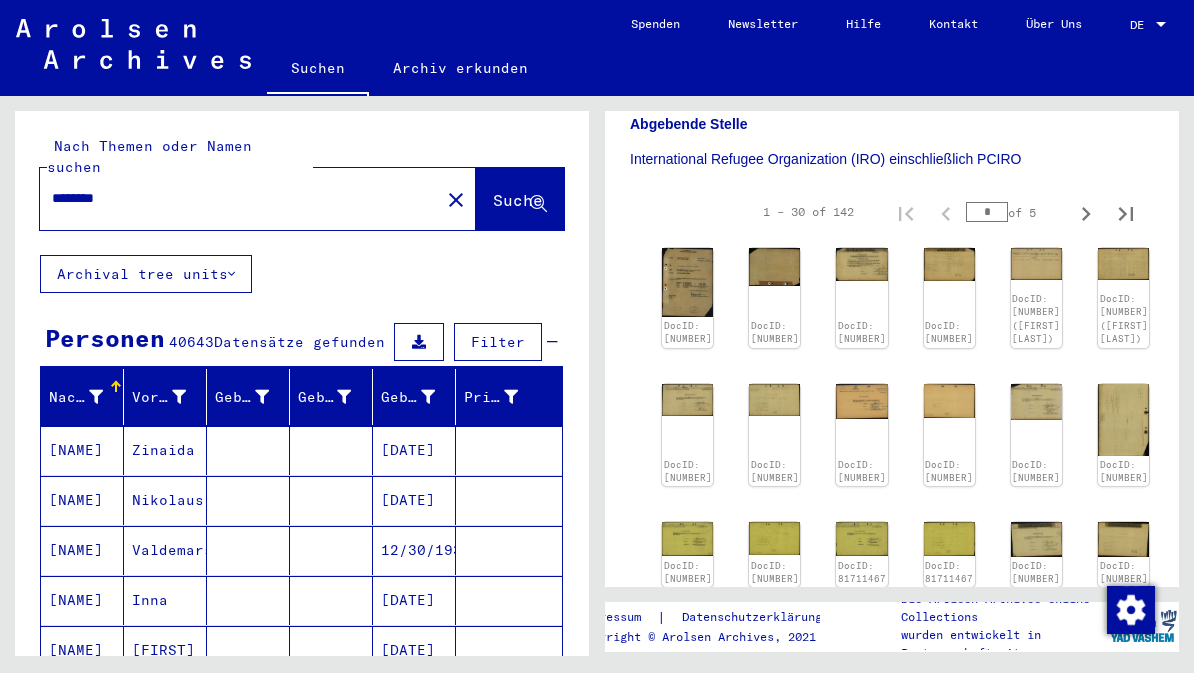 scroll, scrollTop: 0, scrollLeft: 0, axis: both 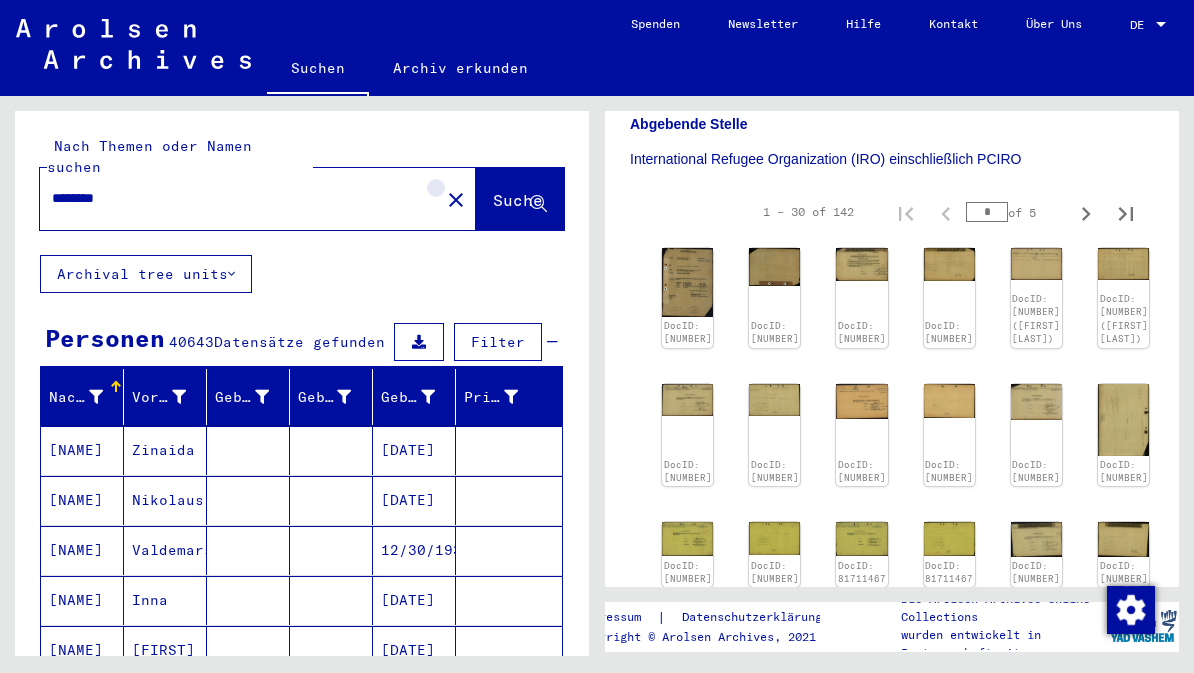 click on "close" 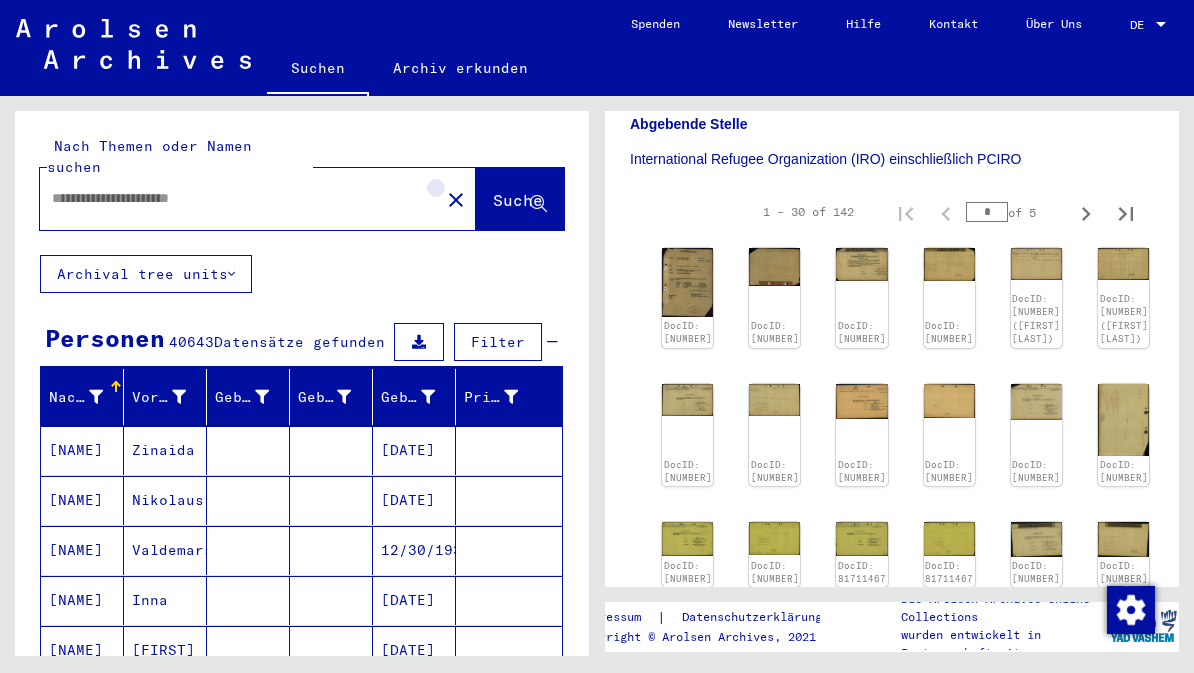 scroll, scrollTop: 0, scrollLeft: 0, axis: both 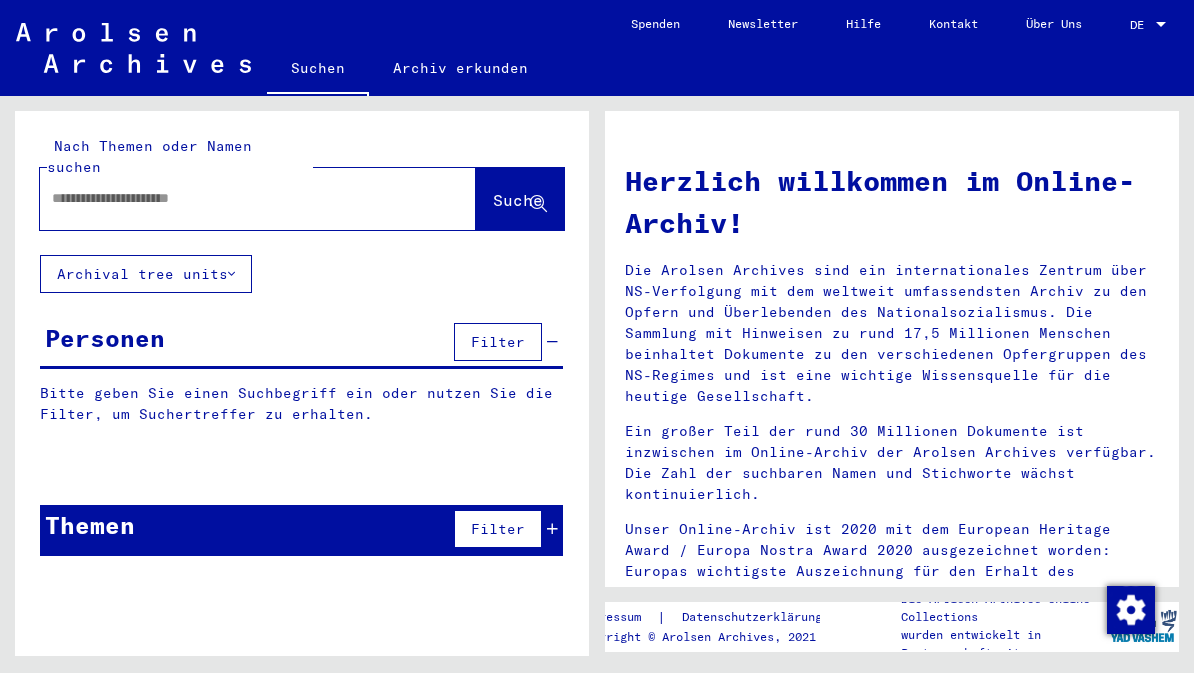 click at bounding box center [234, 198] 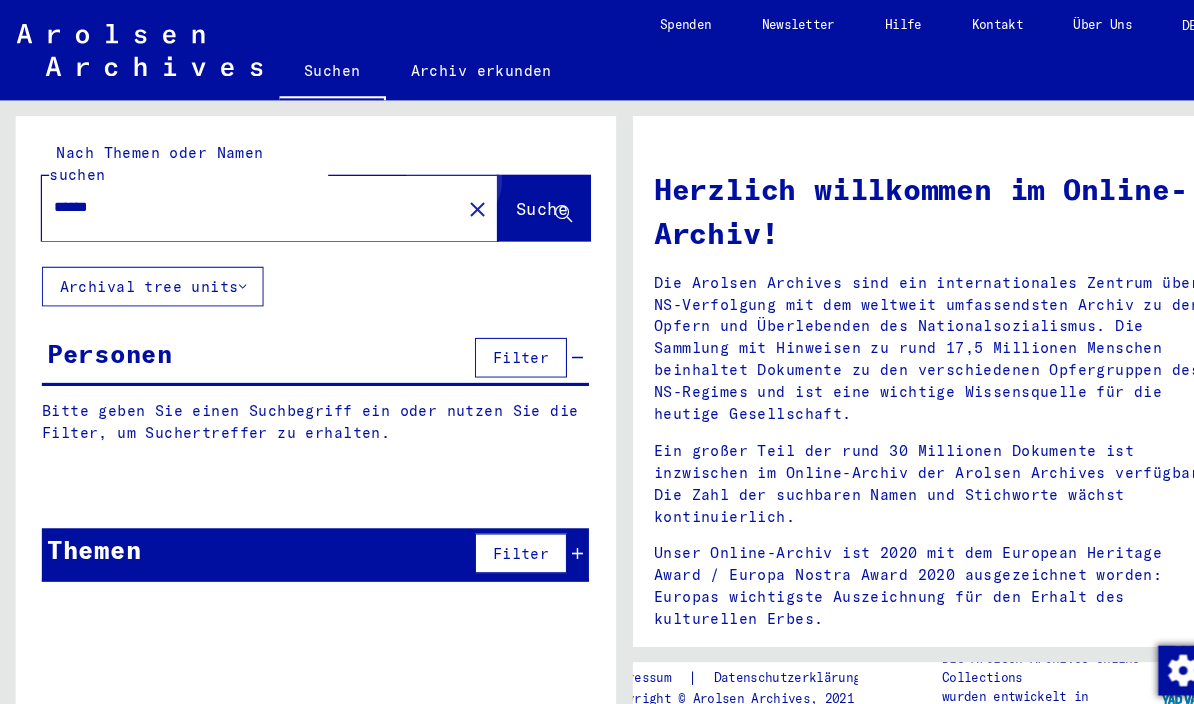 type on "******" 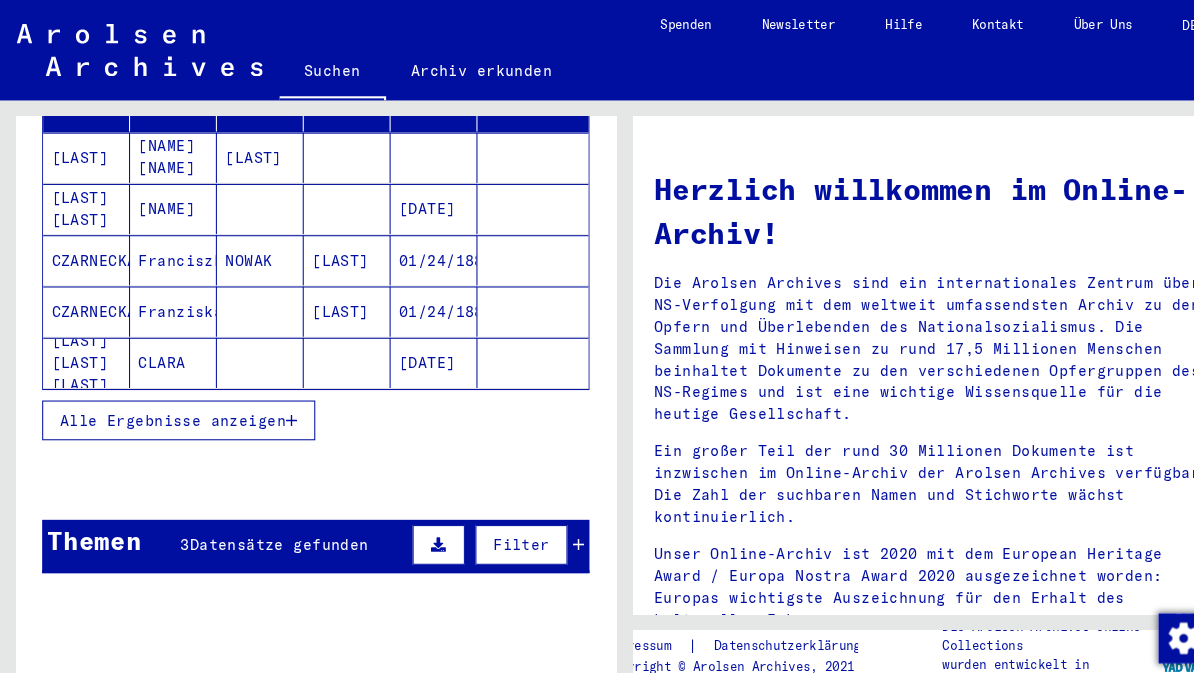 scroll, scrollTop: 301, scrollLeft: 0, axis: vertical 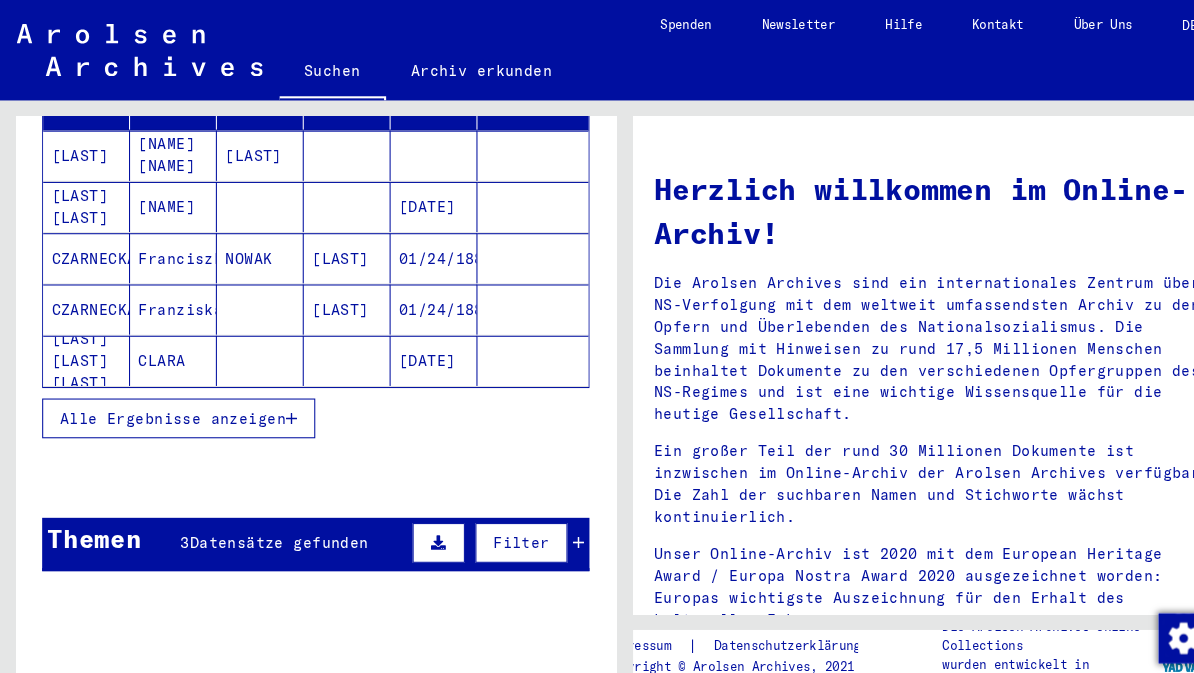 click on "Datensätze gefunden" at bounding box center [266, 519] 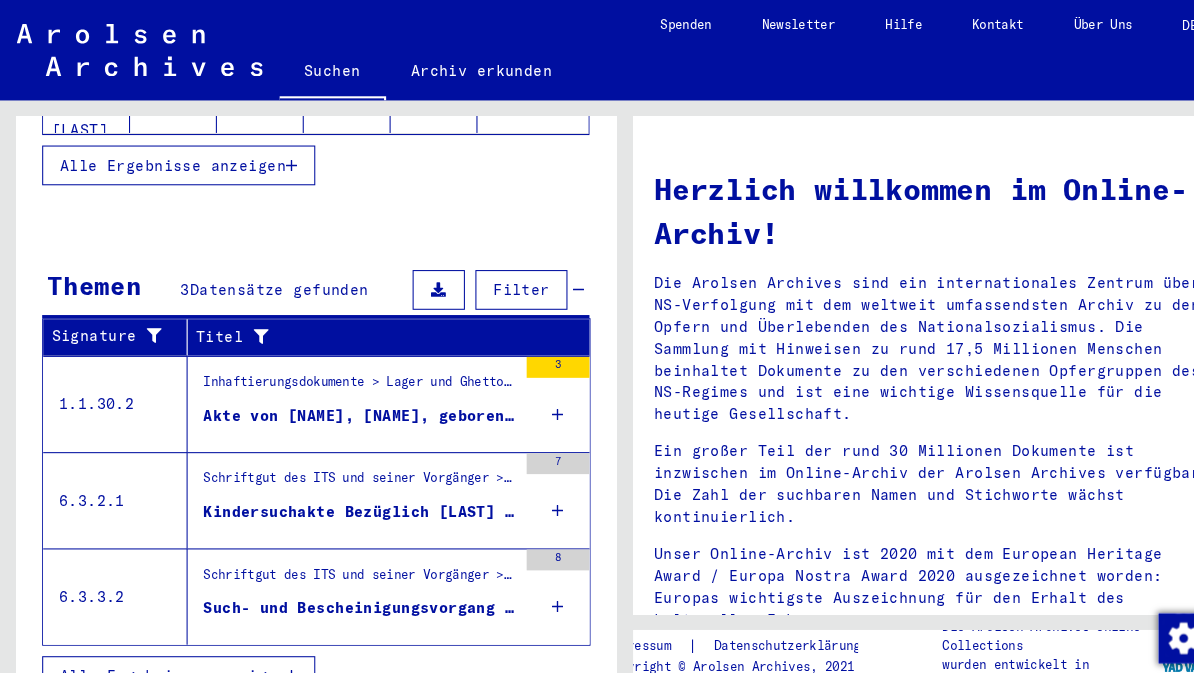 scroll, scrollTop: 542, scrollLeft: 0, axis: vertical 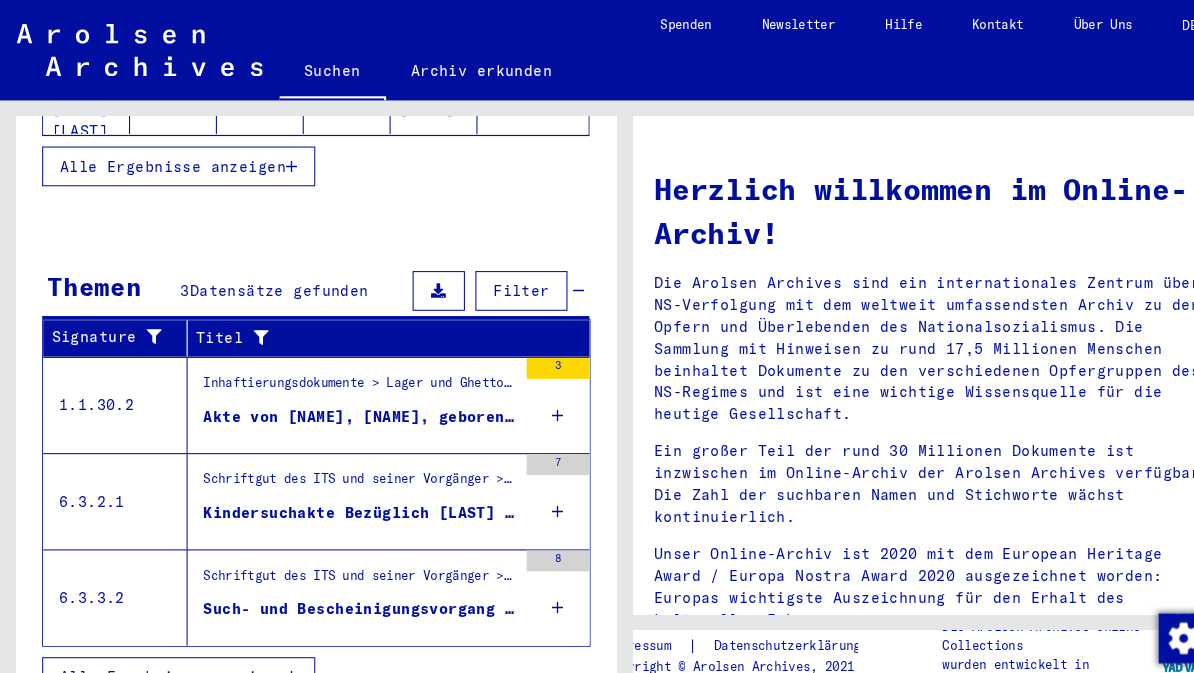 click on "Kindersuchakte Bezüglich [LAST] [LAST] 10.03.1945" at bounding box center (343, 490) 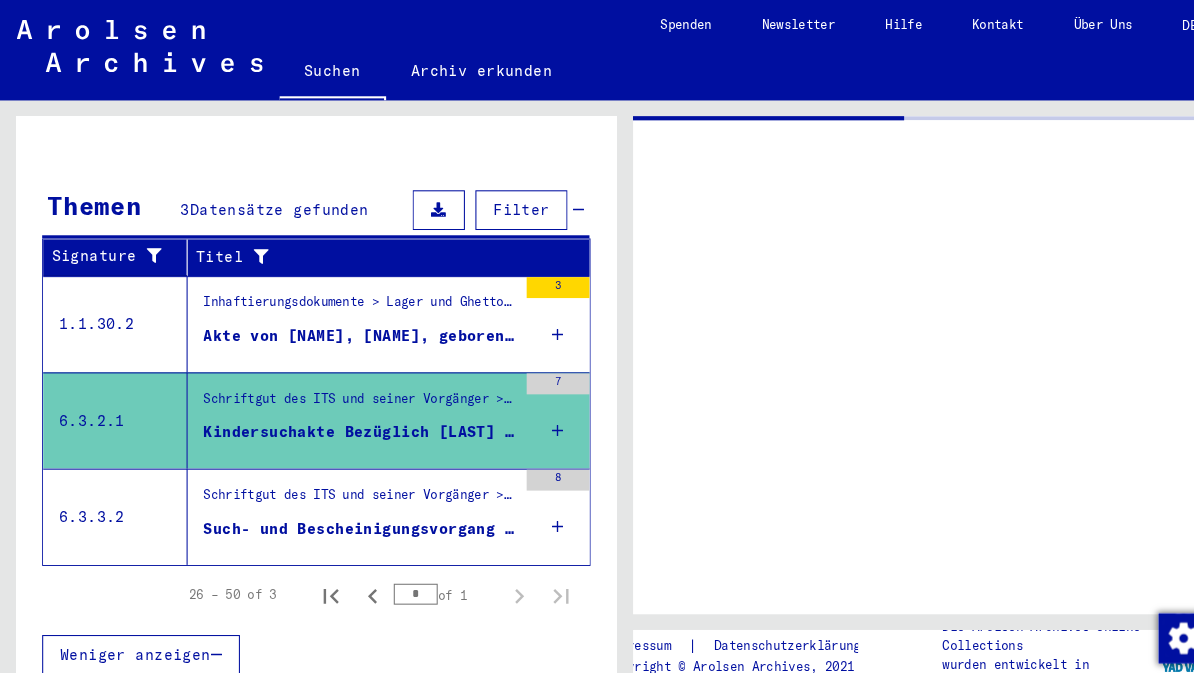 scroll, scrollTop: 237, scrollLeft: 0, axis: vertical 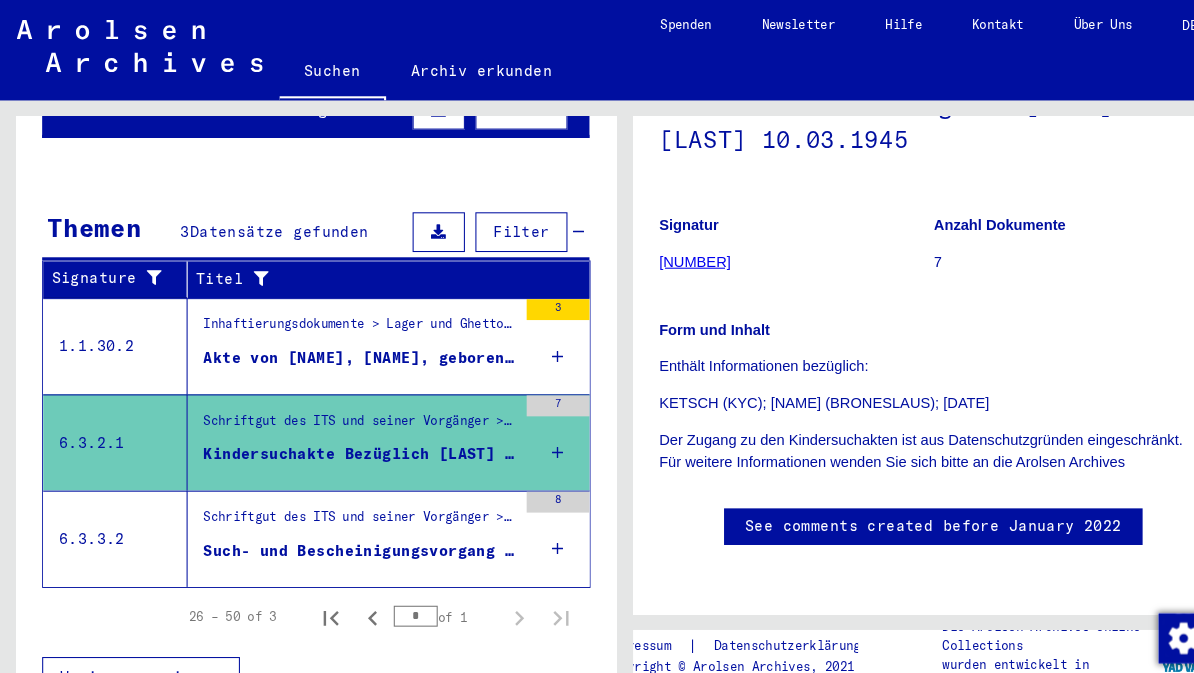 click on "Schriftgut des ITS und seiner Vorgänger > Bearbeitung von Anfragen > Fallbezogene Akten des ITS ab 1947 > T/D-Fallablage > Such- und Bescheinigungsvorgänge mit den (T/D-) Nummern von 1 bis 249.999 > Such- und Bescheinigungsvorgänge mit den (T/D-) Nummern von 234.500 bis 234.999" at bounding box center [343, 499] 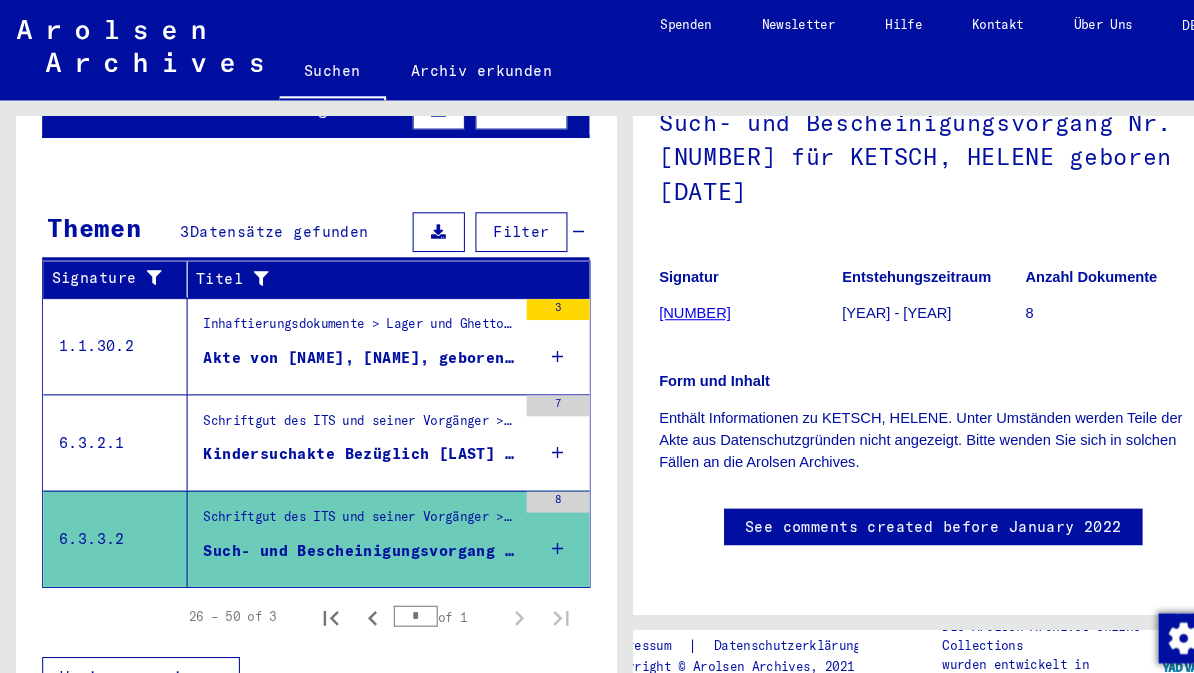scroll, scrollTop: 0, scrollLeft: 0, axis: both 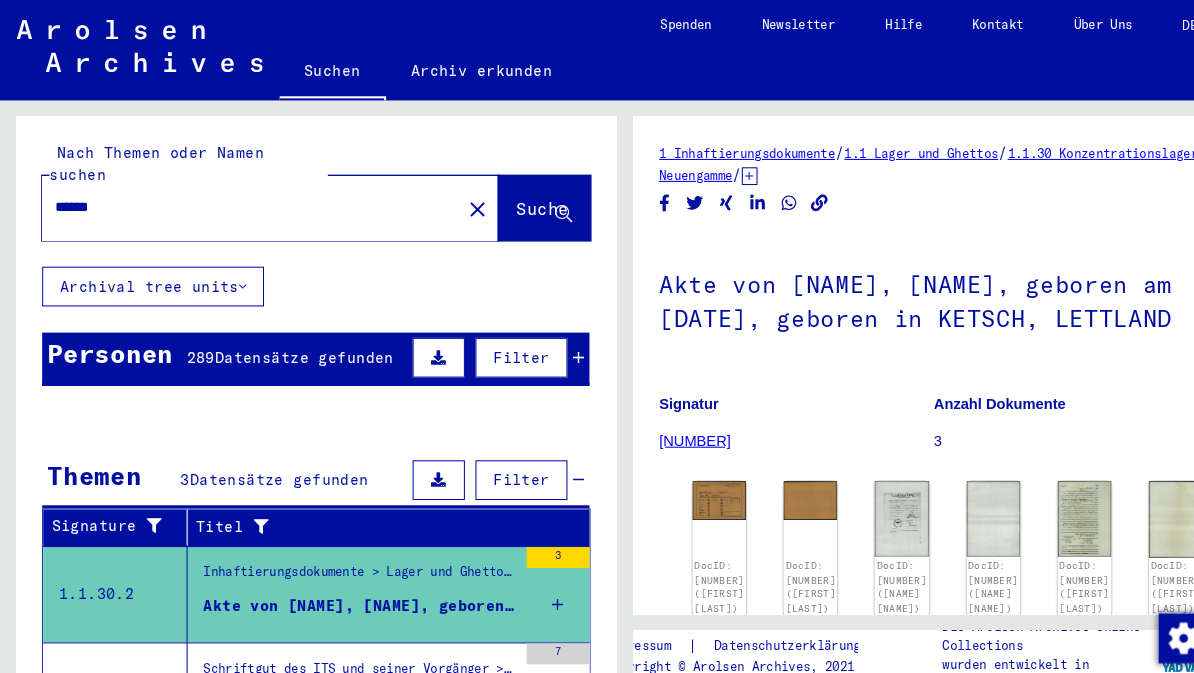 click on "Datensätze gefunden" at bounding box center [290, 342] 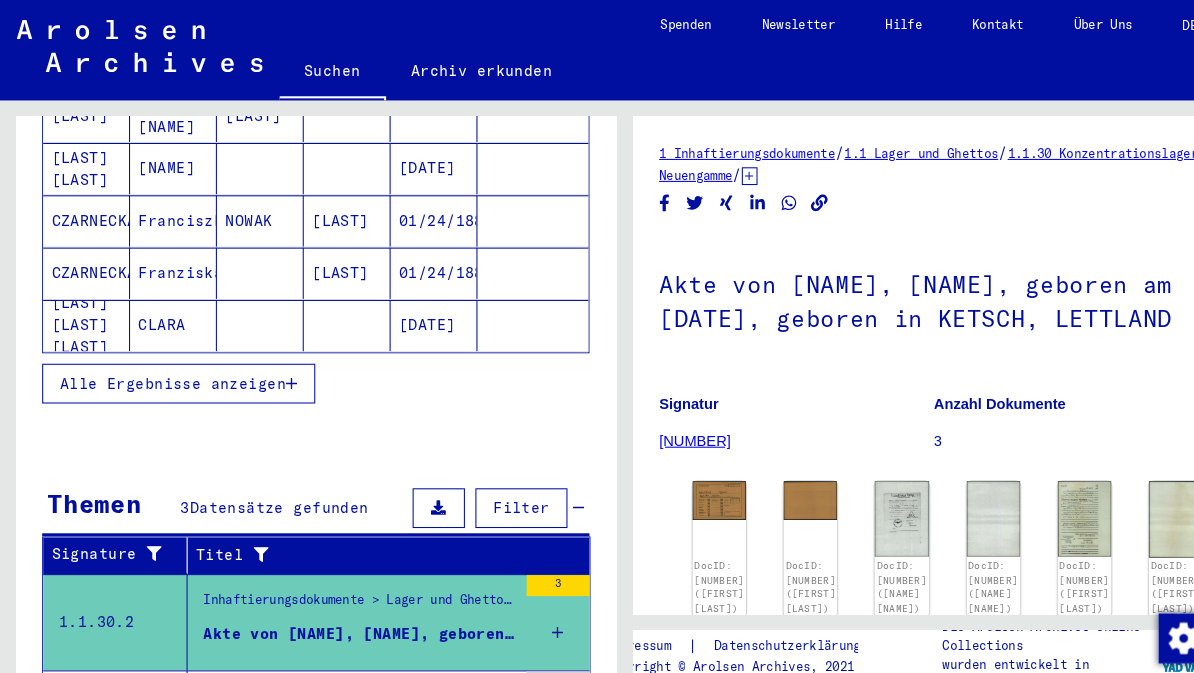 scroll, scrollTop: 340, scrollLeft: 0, axis: vertical 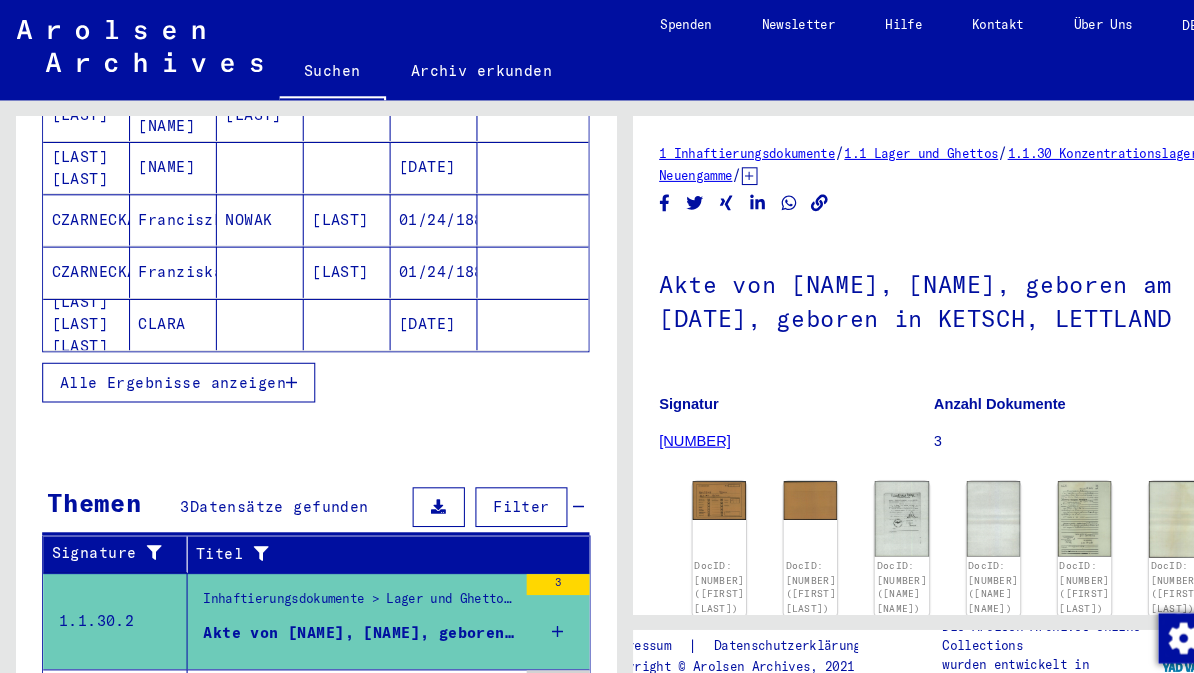 click on "Alle Ergebnisse anzeigen" at bounding box center [170, 366] 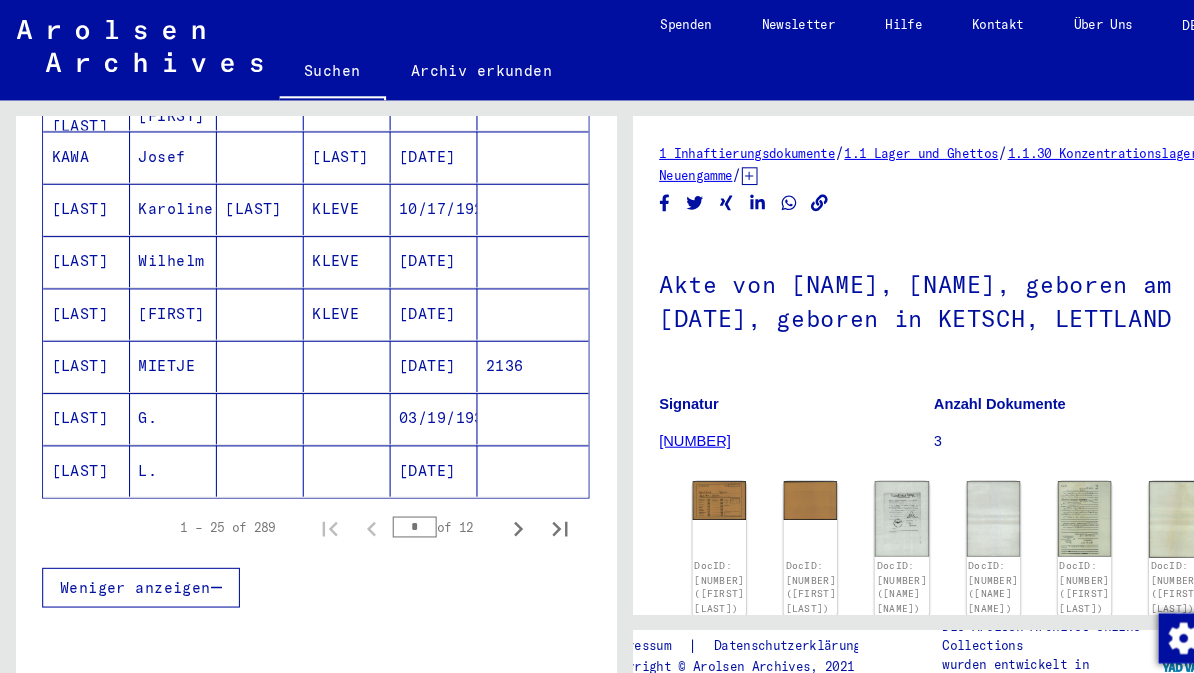 scroll, scrollTop: 1225, scrollLeft: 0, axis: vertical 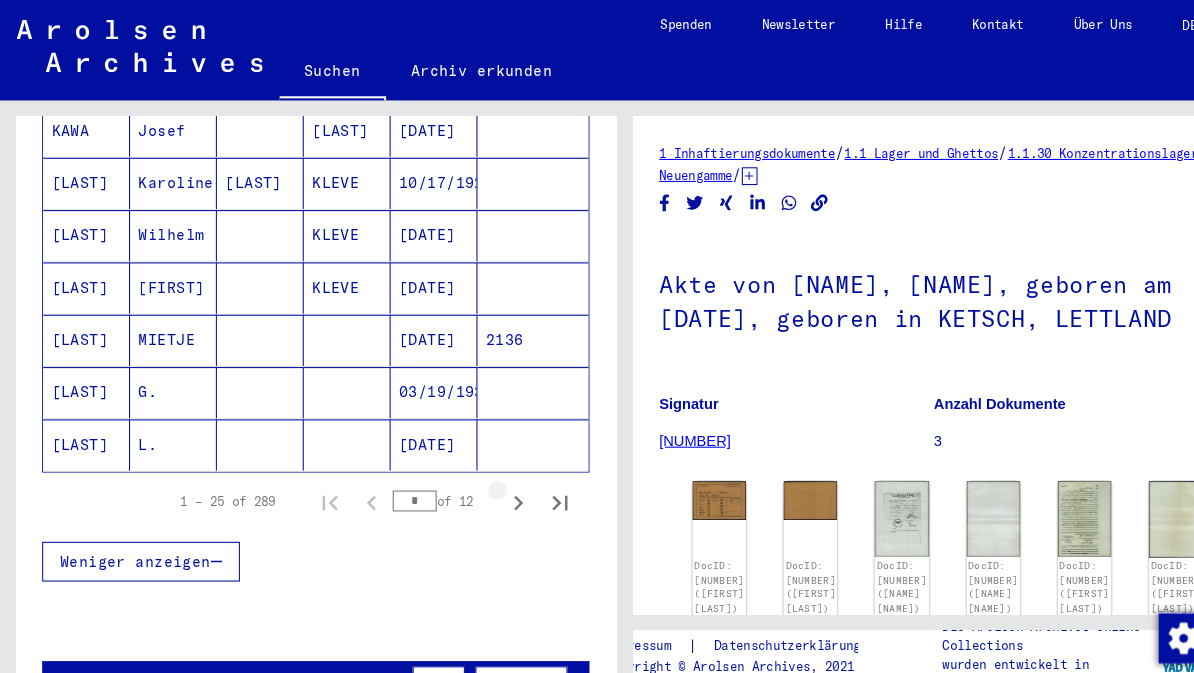 click 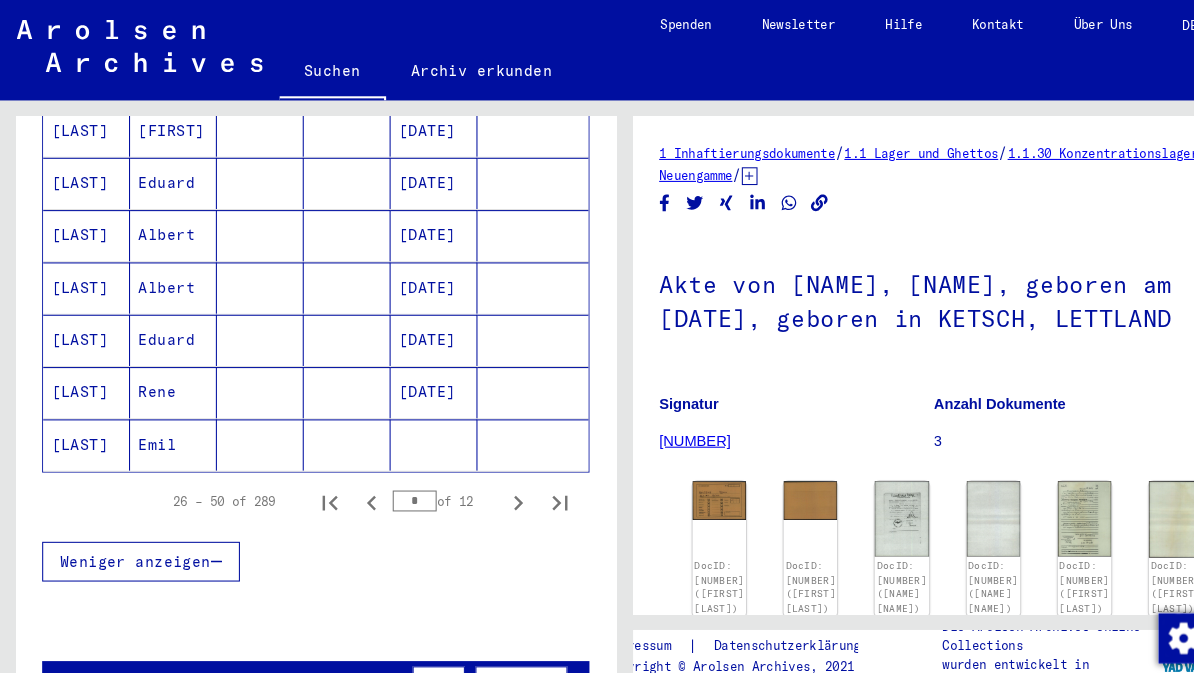 click 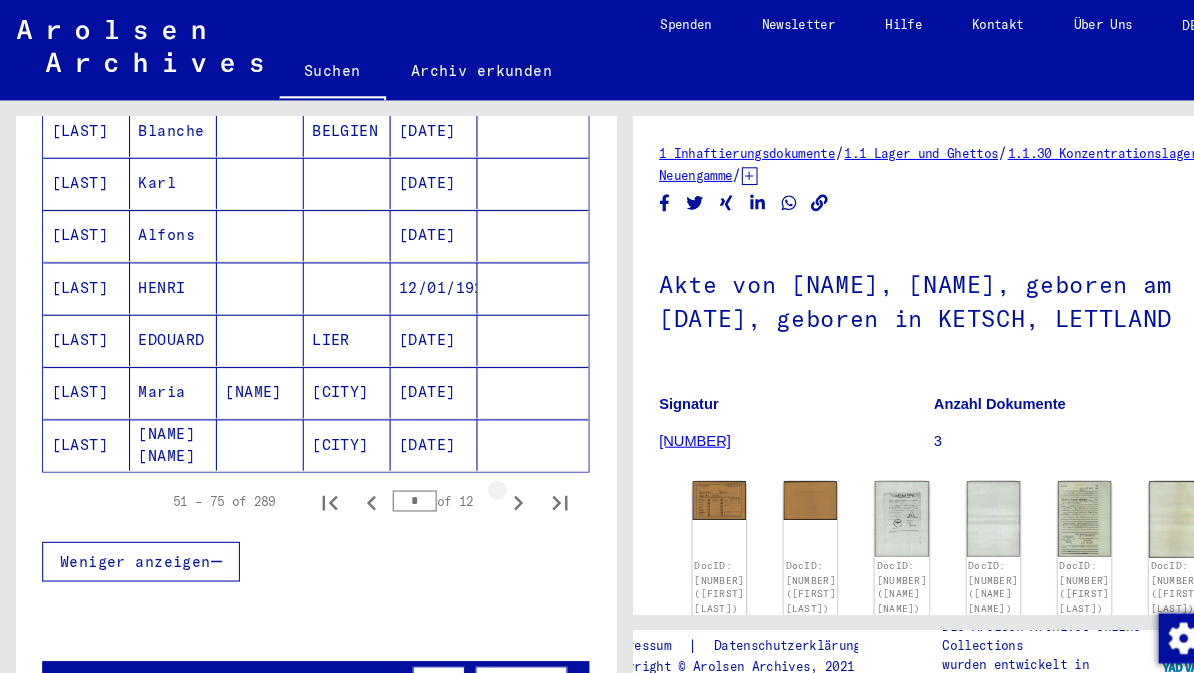 click 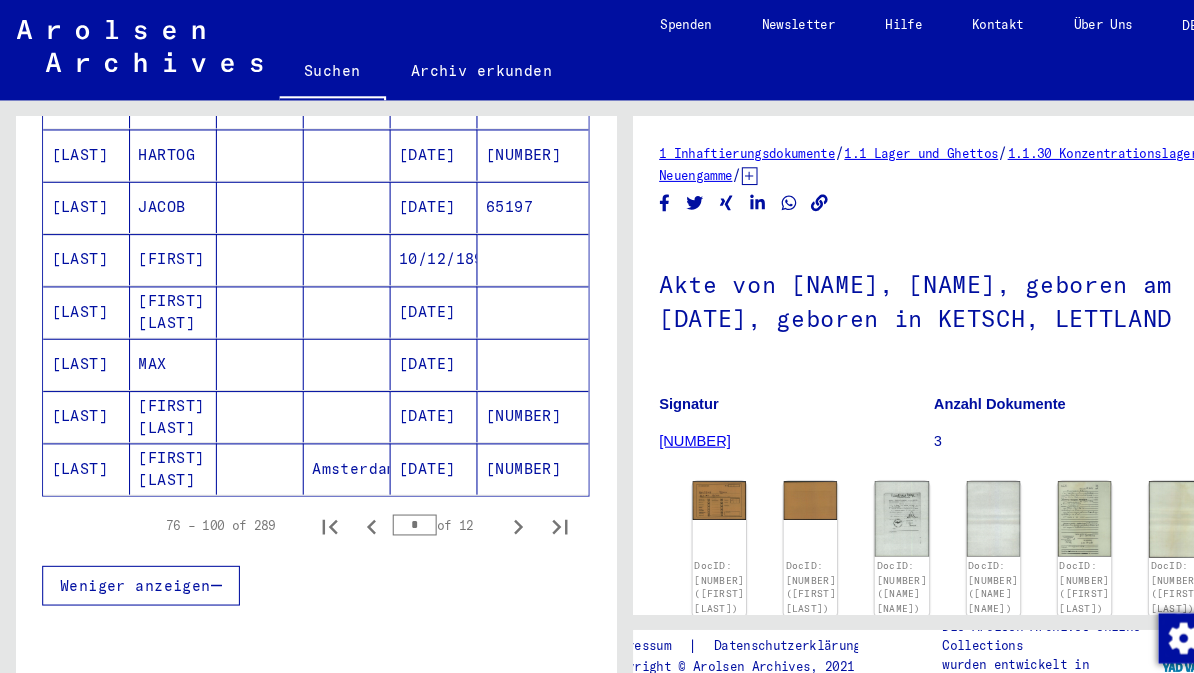scroll, scrollTop: 1222, scrollLeft: 0, axis: vertical 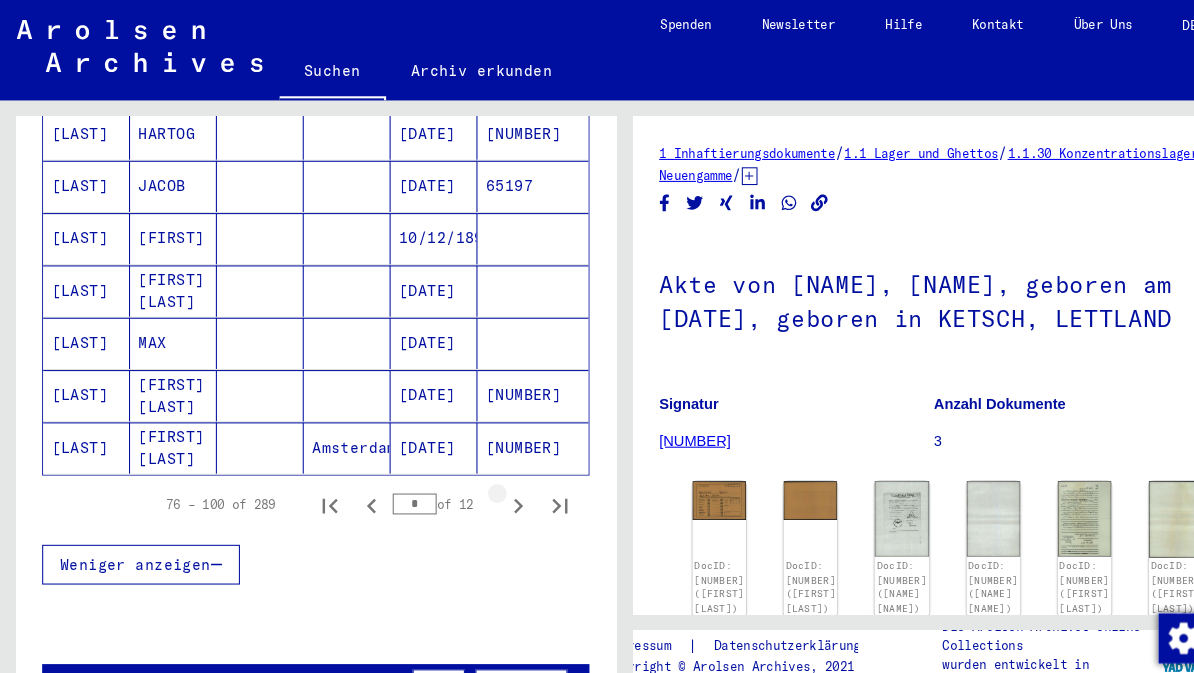 click 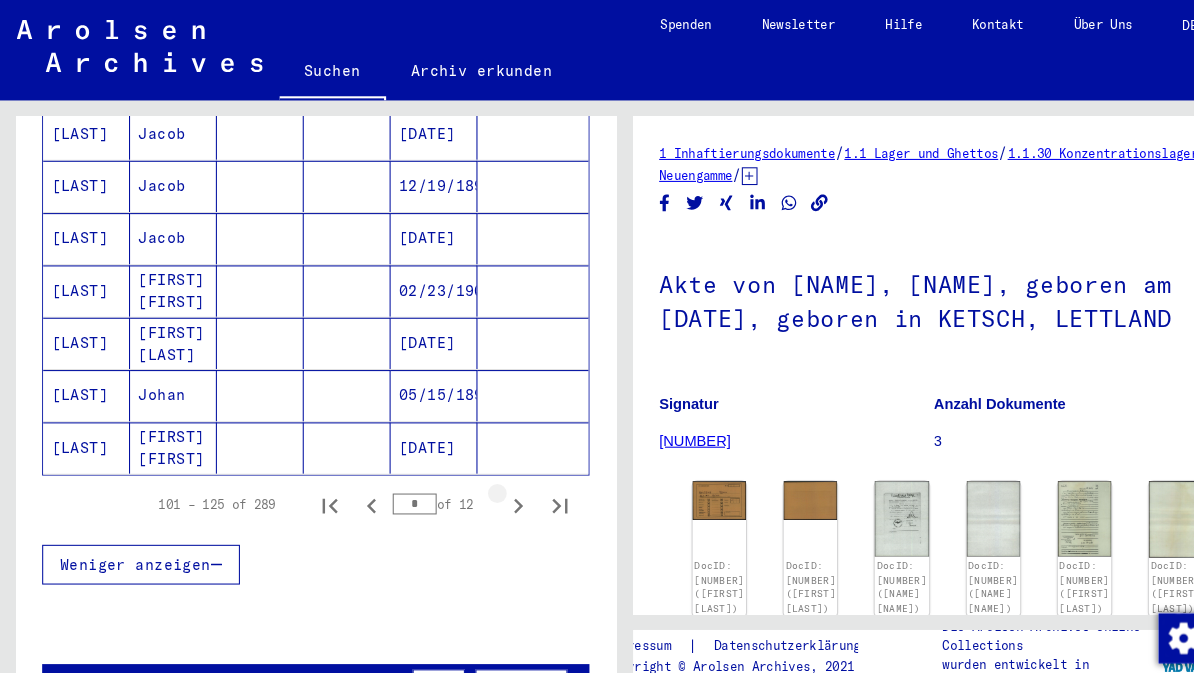 click 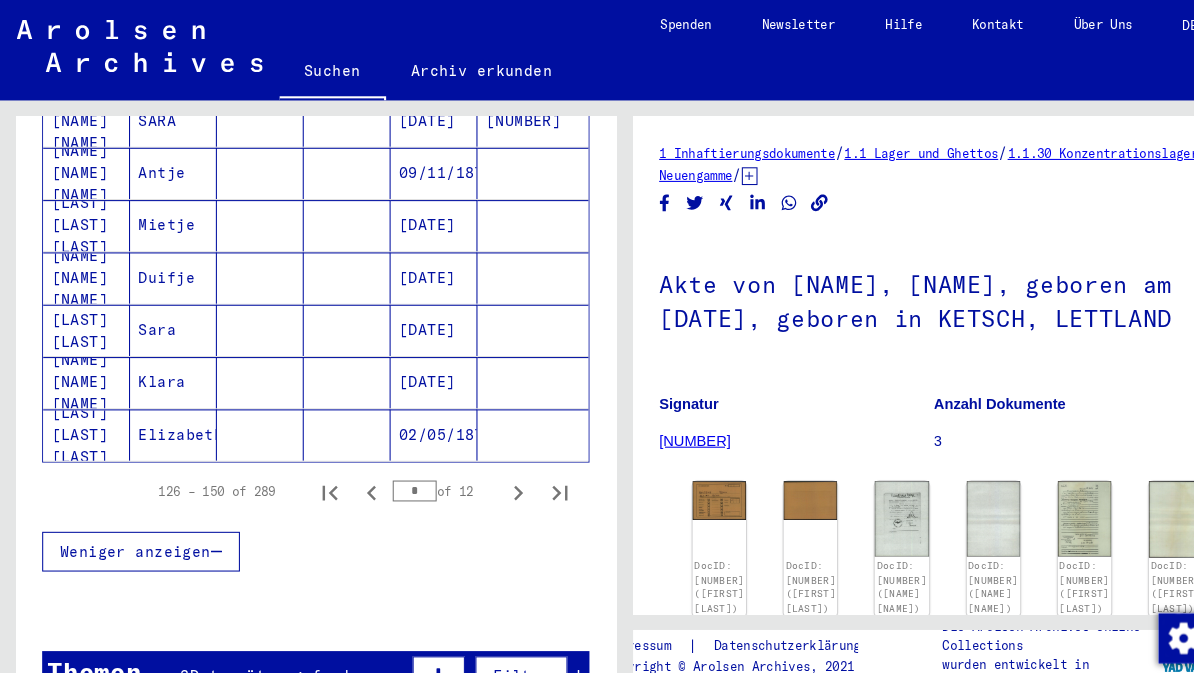 scroll, scrollTop: 1234, scrollLeft: 0, axis: vertical 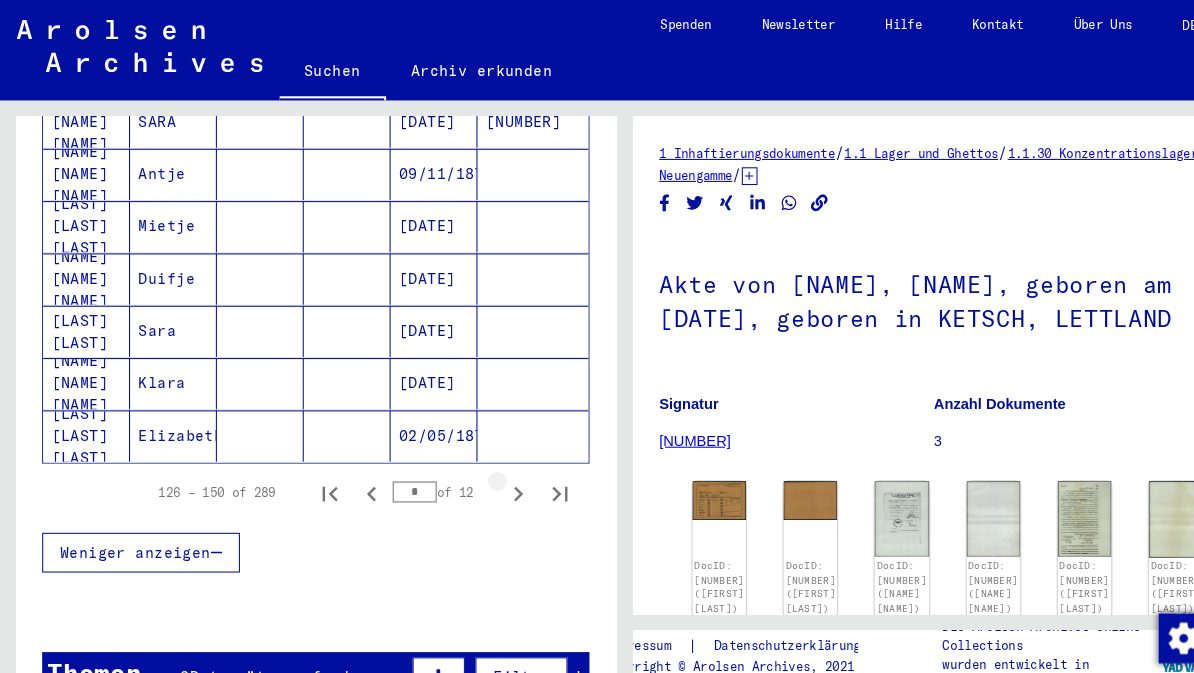 click 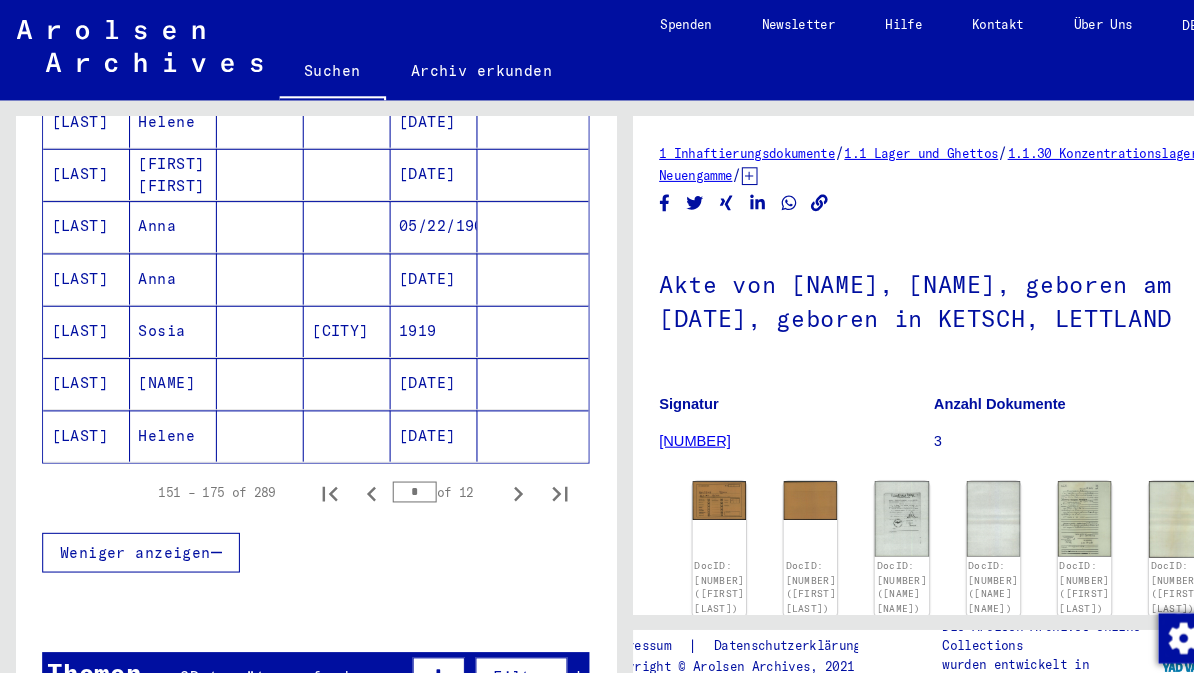 click 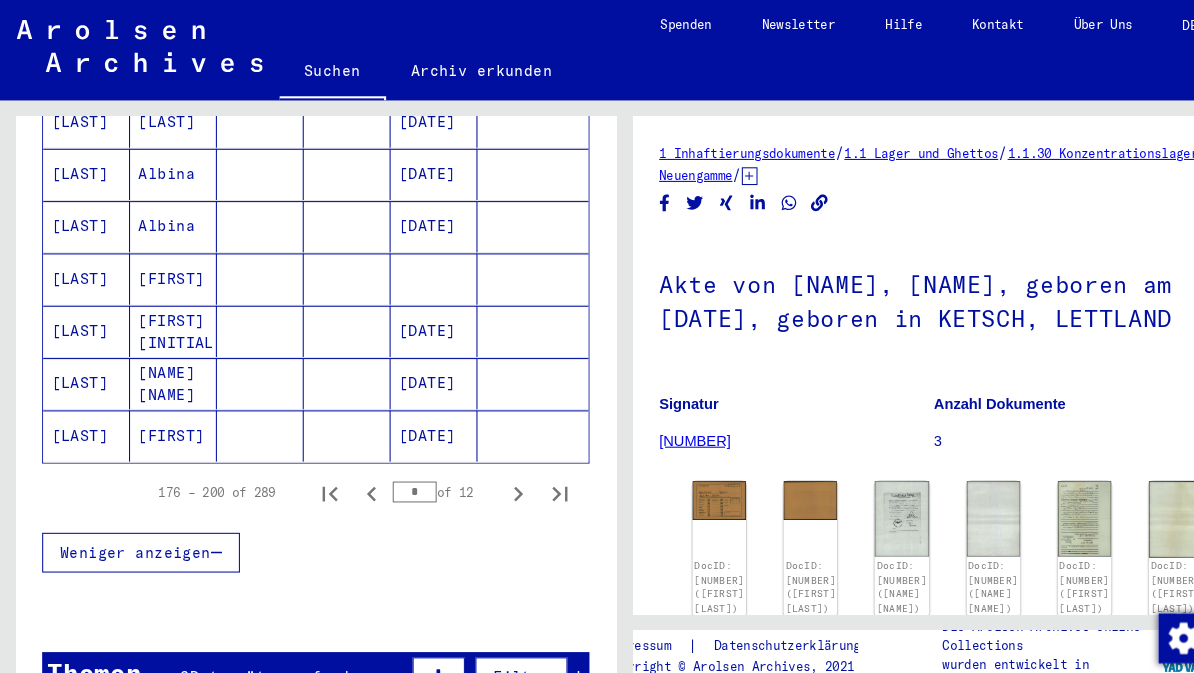 click 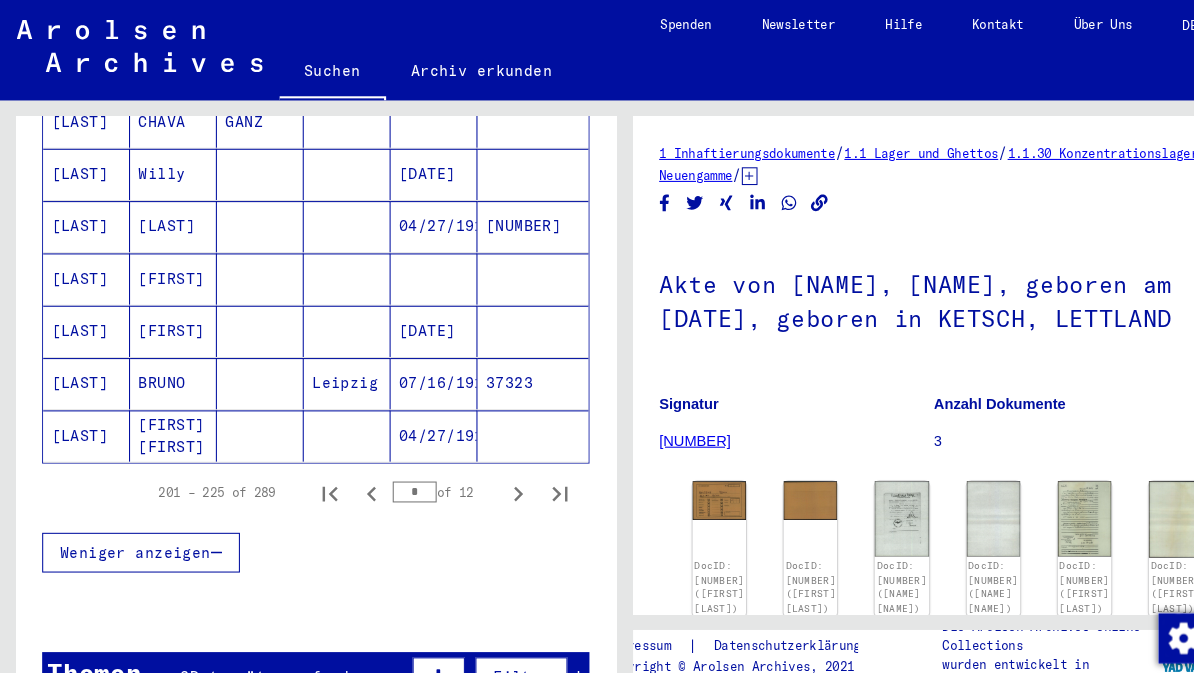click 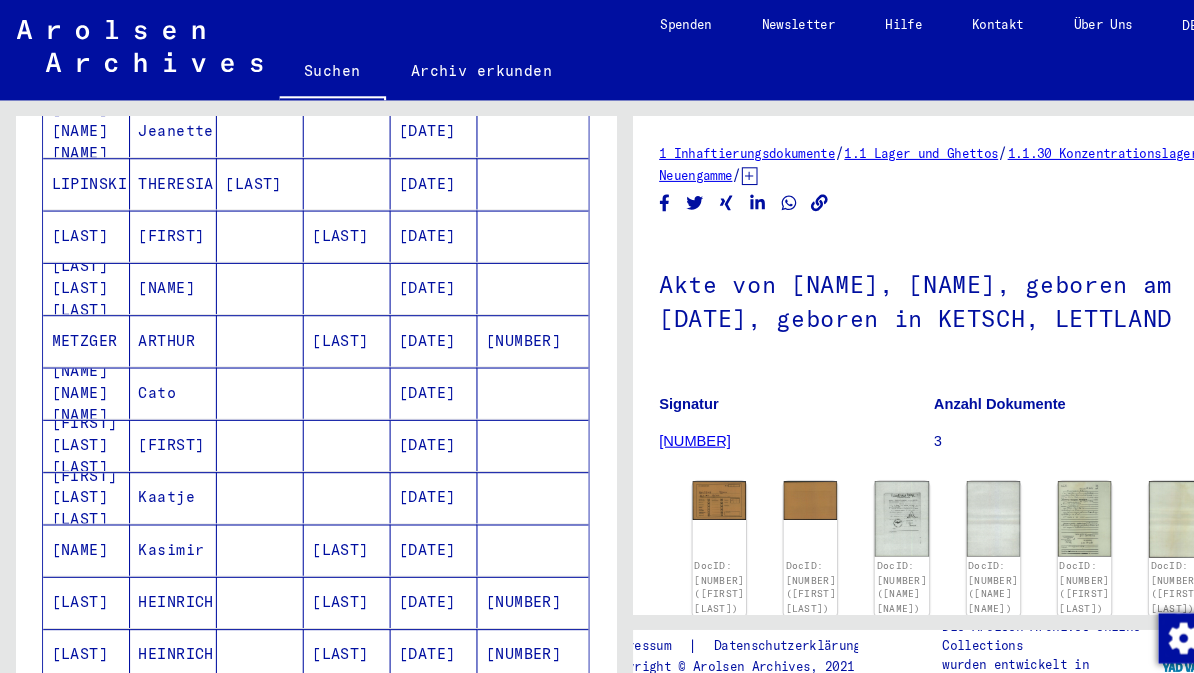 scroll, scrollTop: 677, scrollLeft: 0, axis: vertical 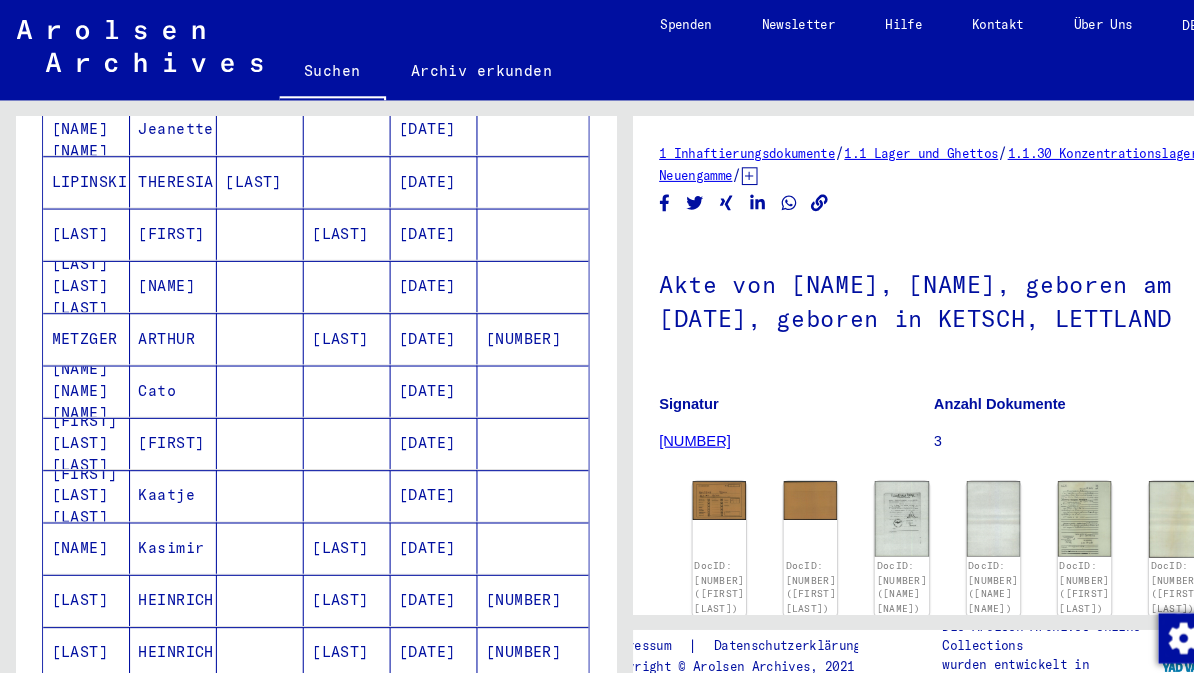 click on "METZGER" at bounding box center [82, 373] 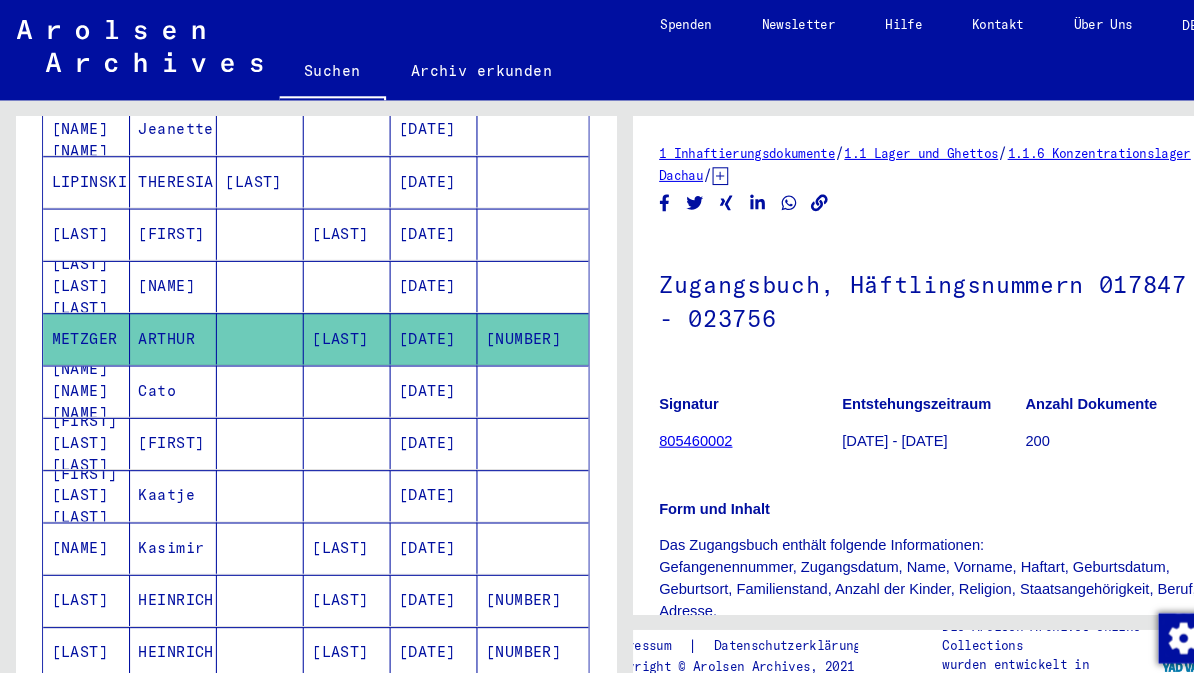 scroll, scrollTop: 0, scrollLeft: 0, axis: both 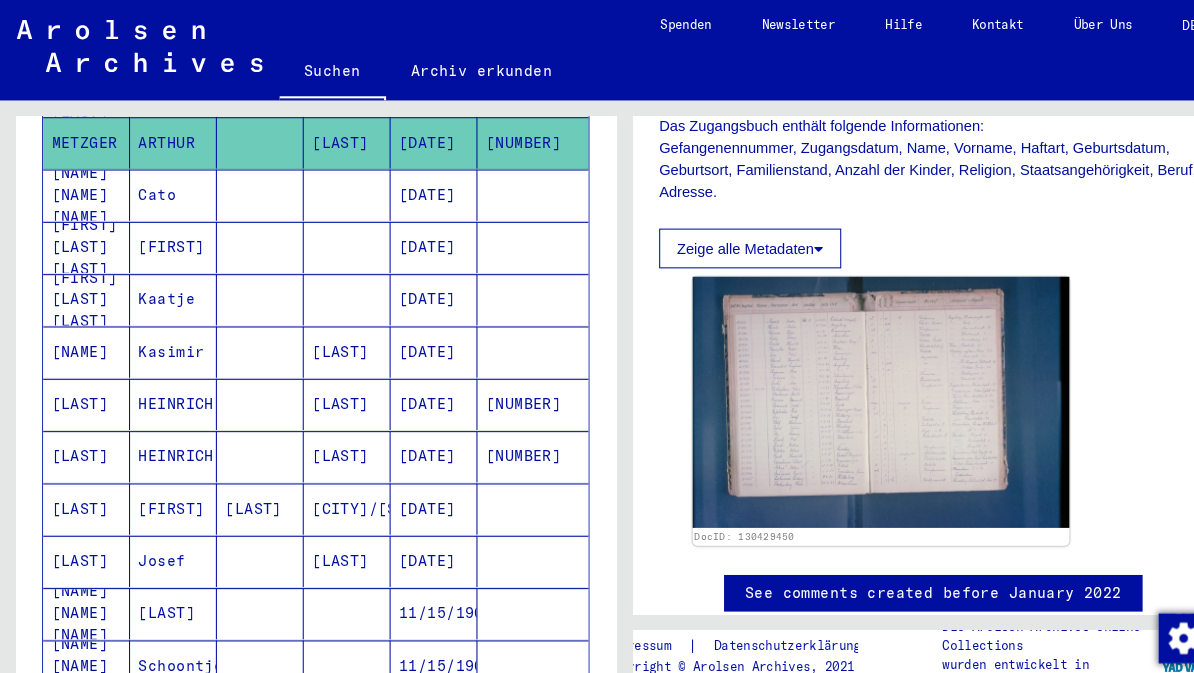 click on "[LAST]" at bounding box center (82, 436) 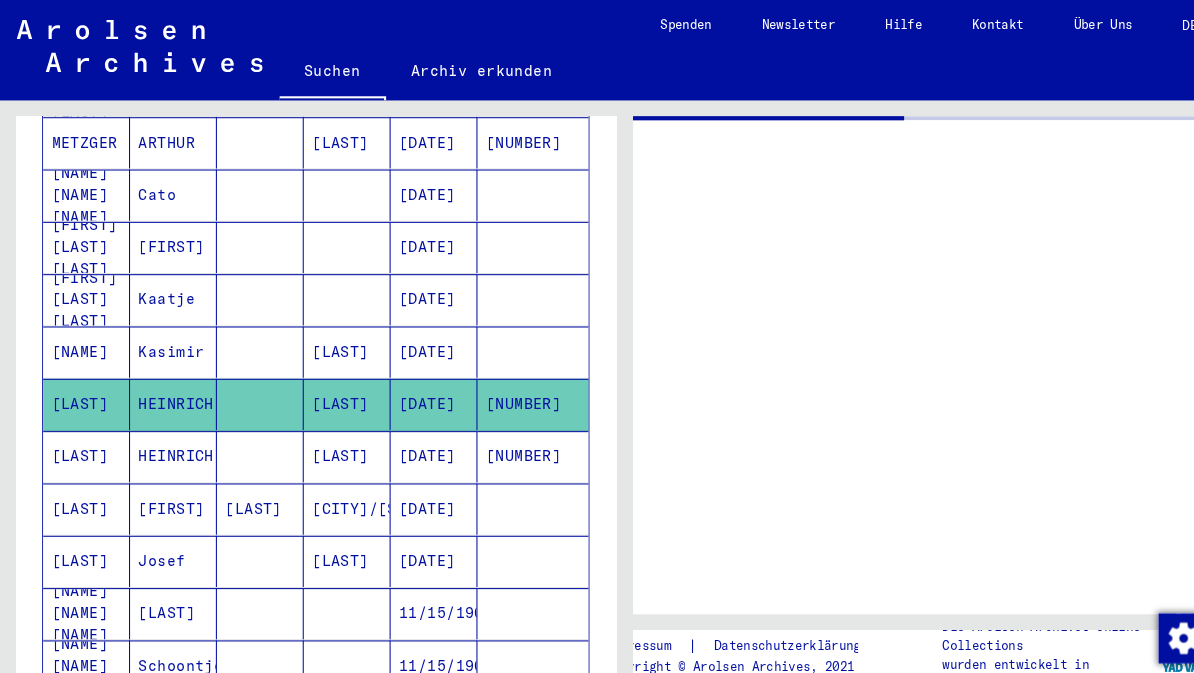 scroll, scrollTop: 0, scrollLeft: 0, axis: both 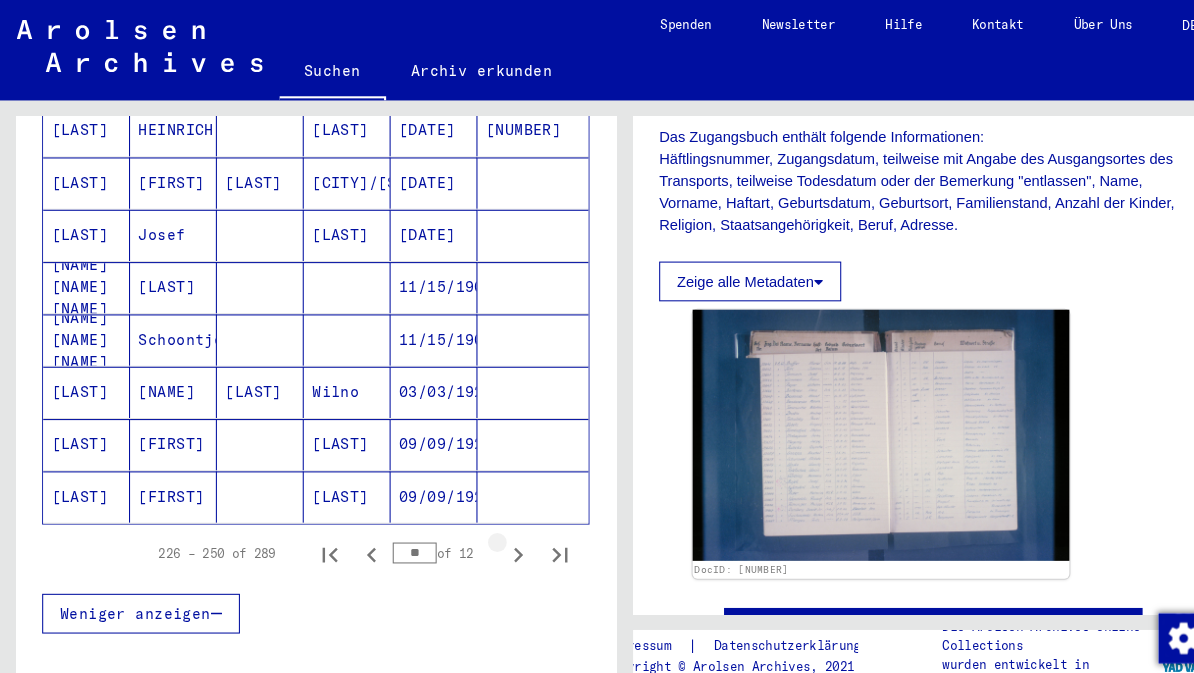 click 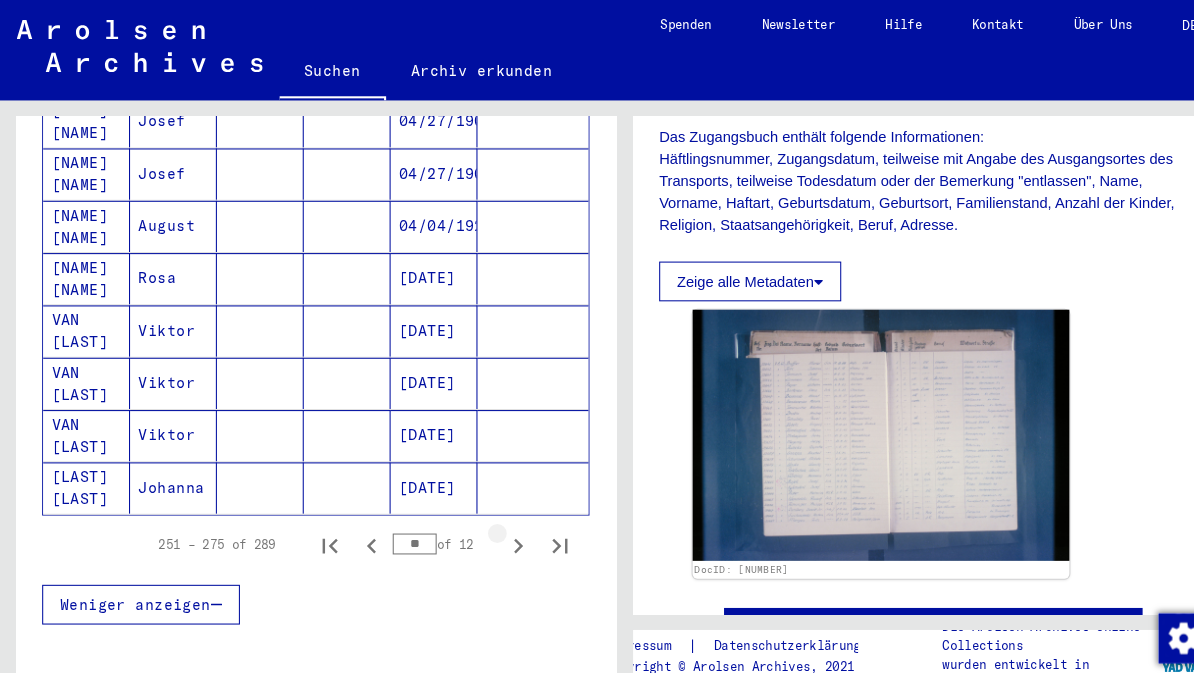 click 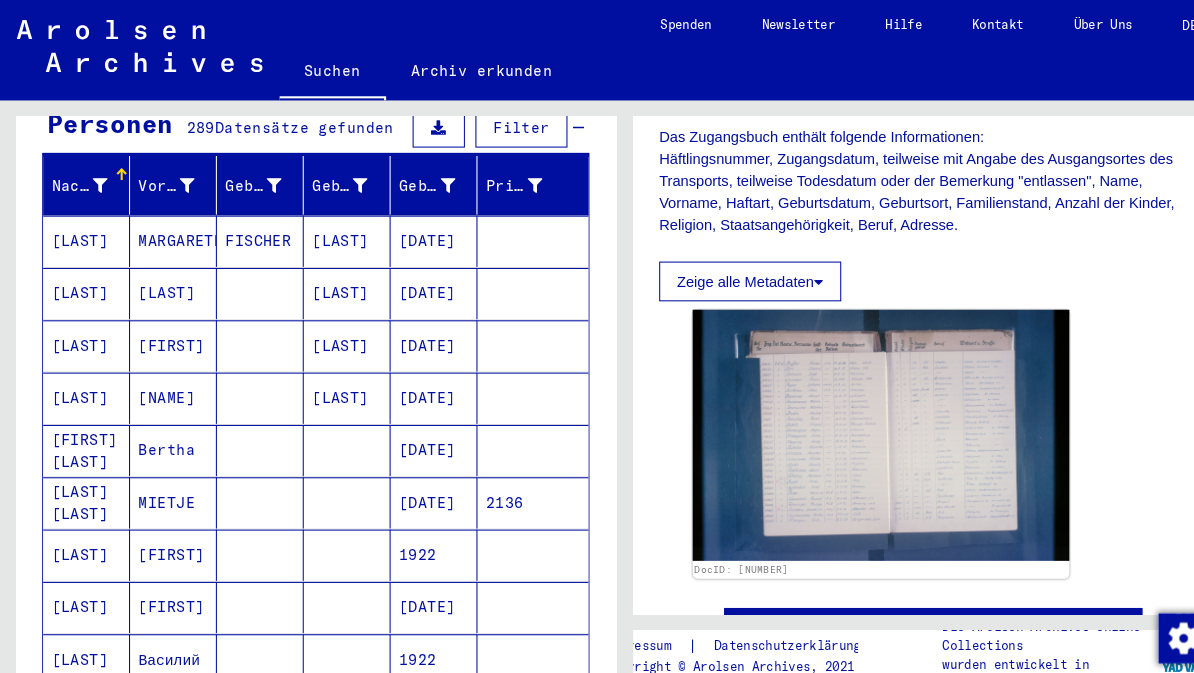 scroll, scrollTop: 216, scrollLeft: 0, axis: vertical 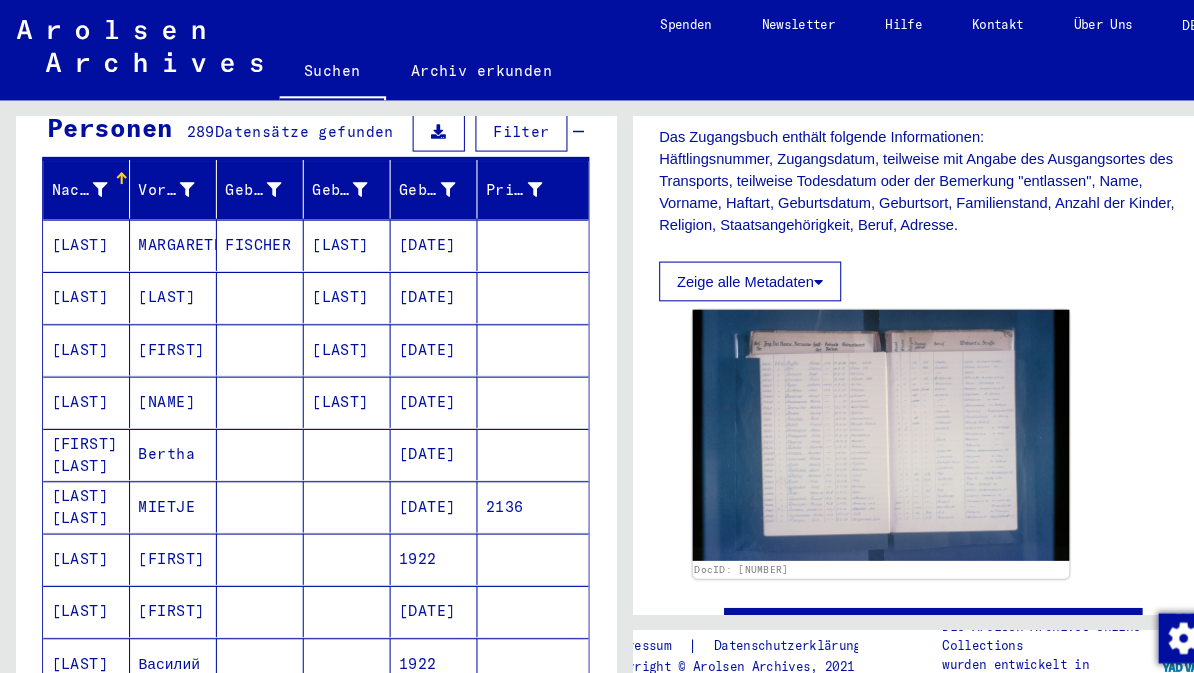 click on "[LAST]" at bounding box center (82, 334) 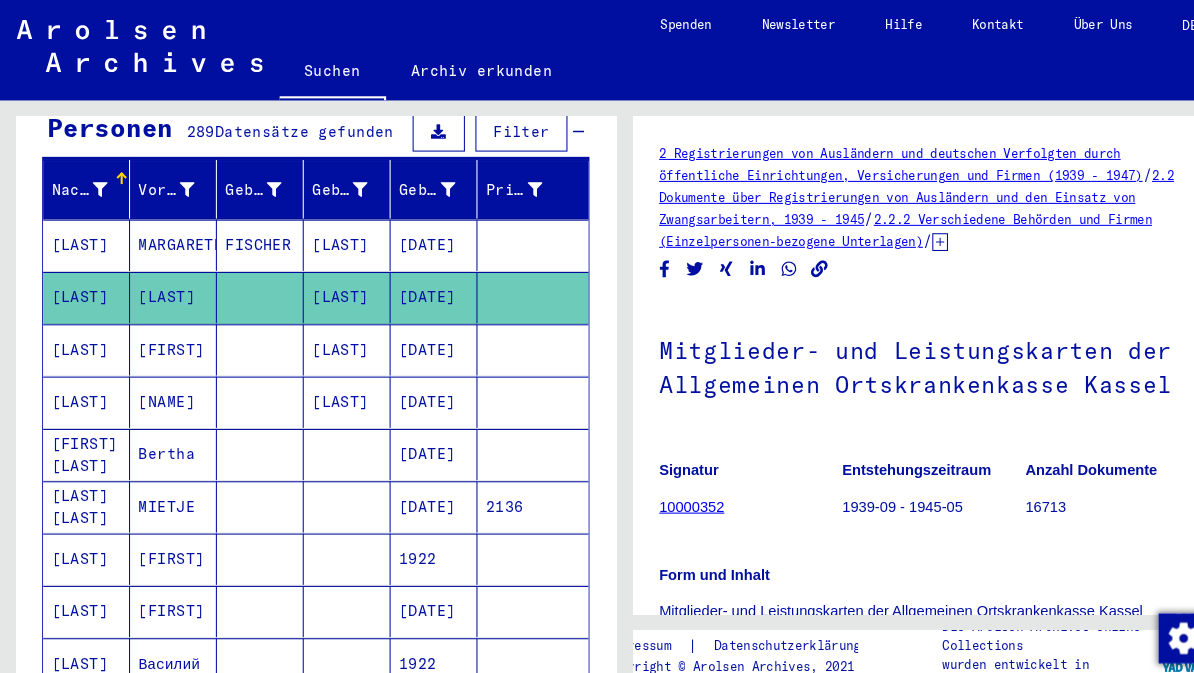 scroll, scrollTop: 0, scrollLeft: 0, axis: both 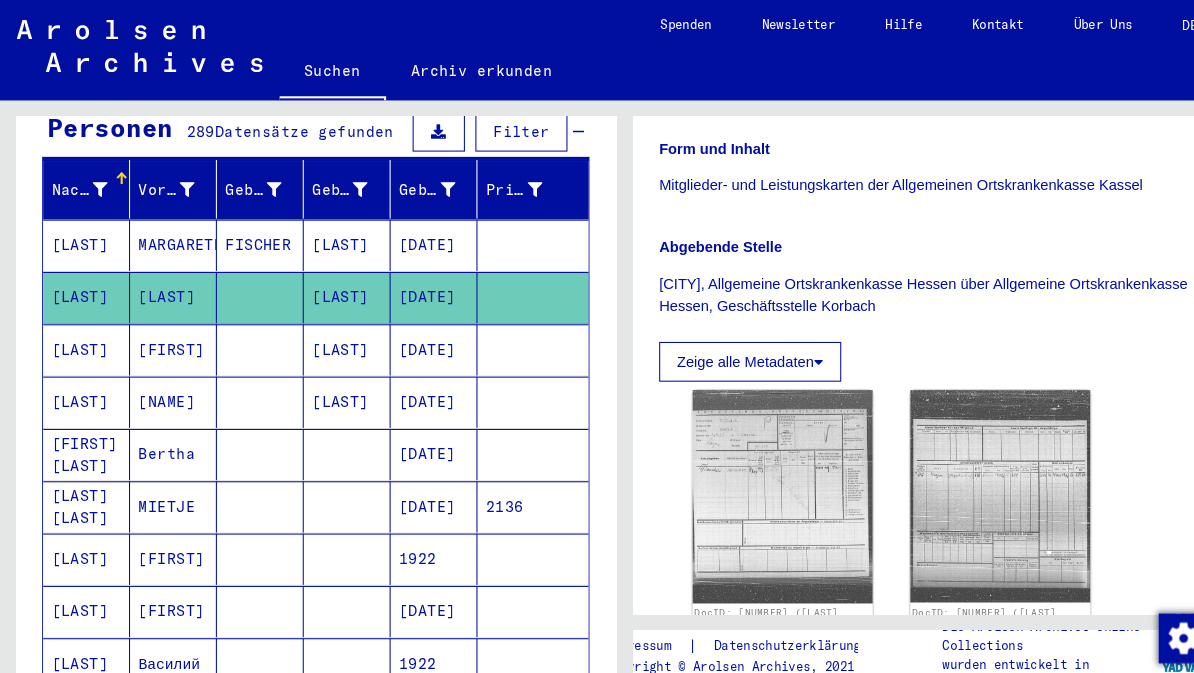 click on "[LAST]" at bounding box center (82, 384) 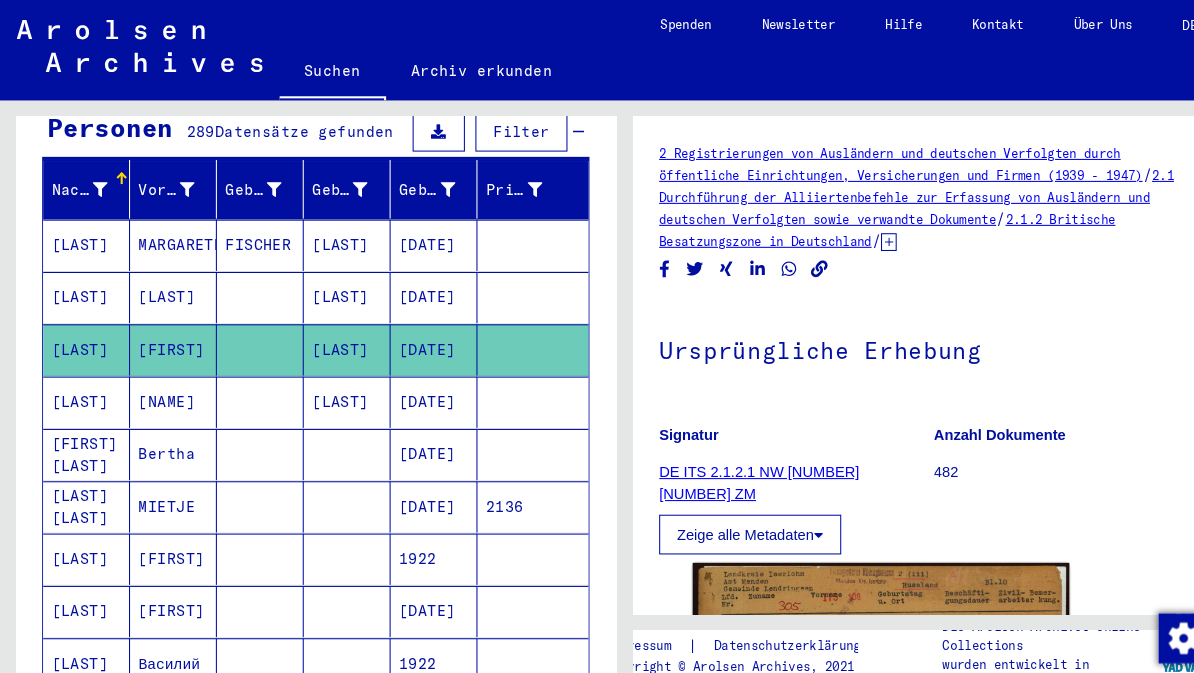 scroll, scrollTop: 0, scrollLeft: 0, axis: both 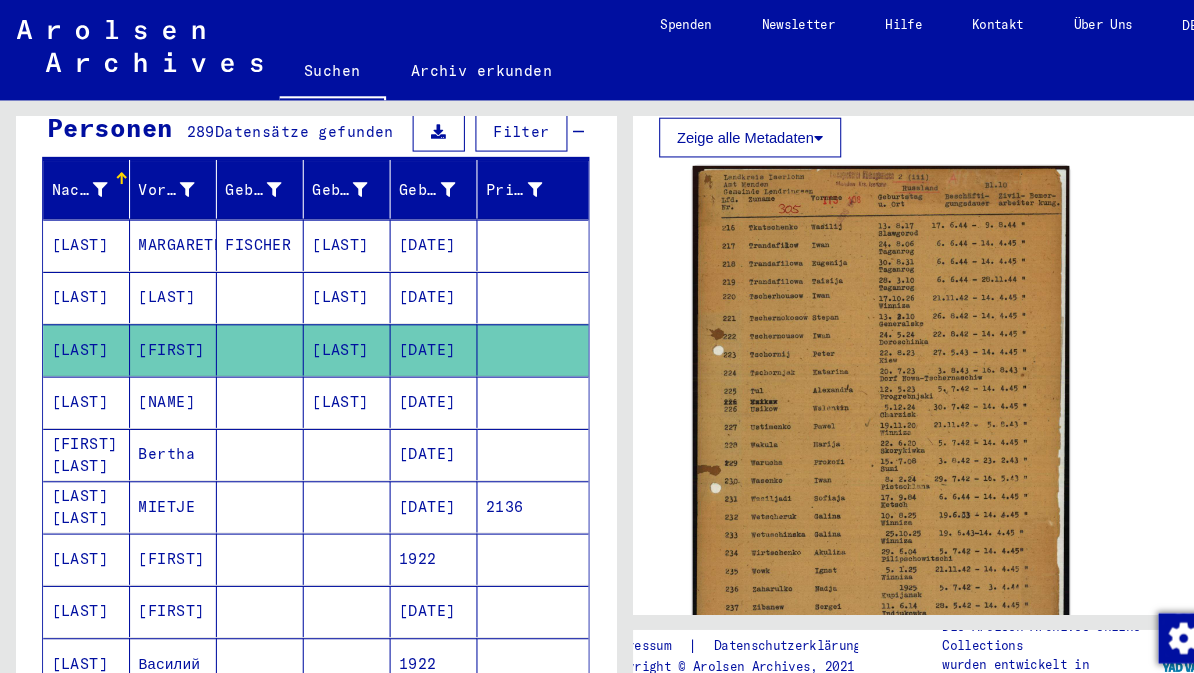 click 